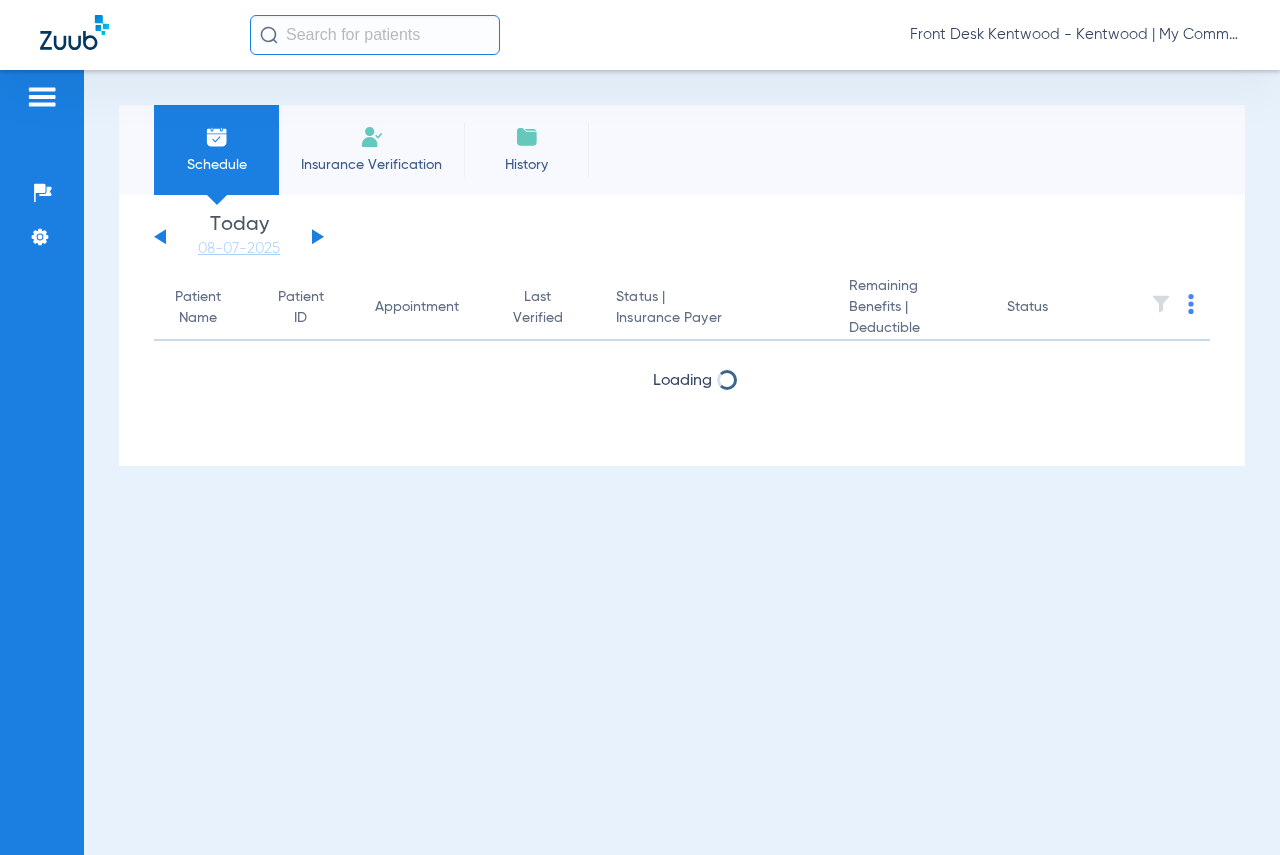 scroll, scrollTop: 0, scrollLeft: 0, axis: both 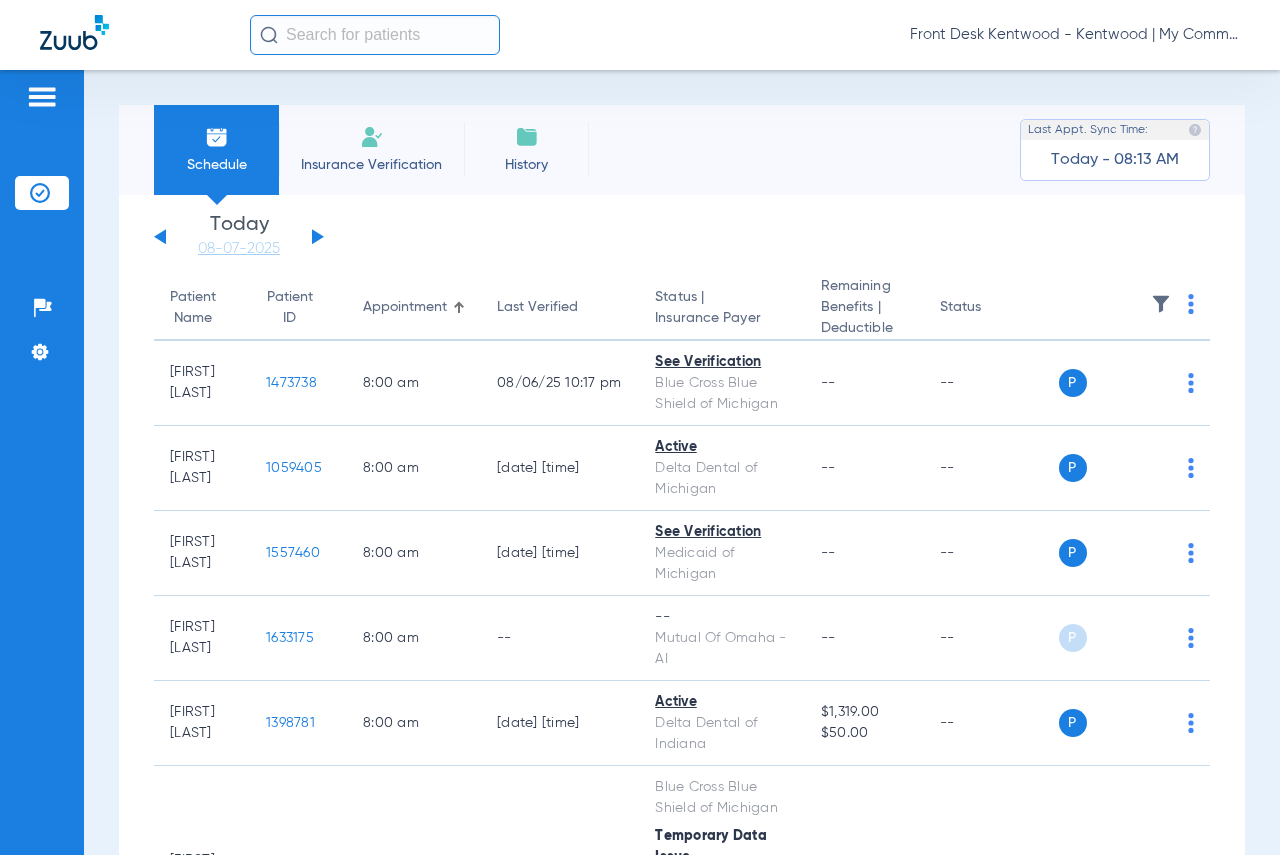 click 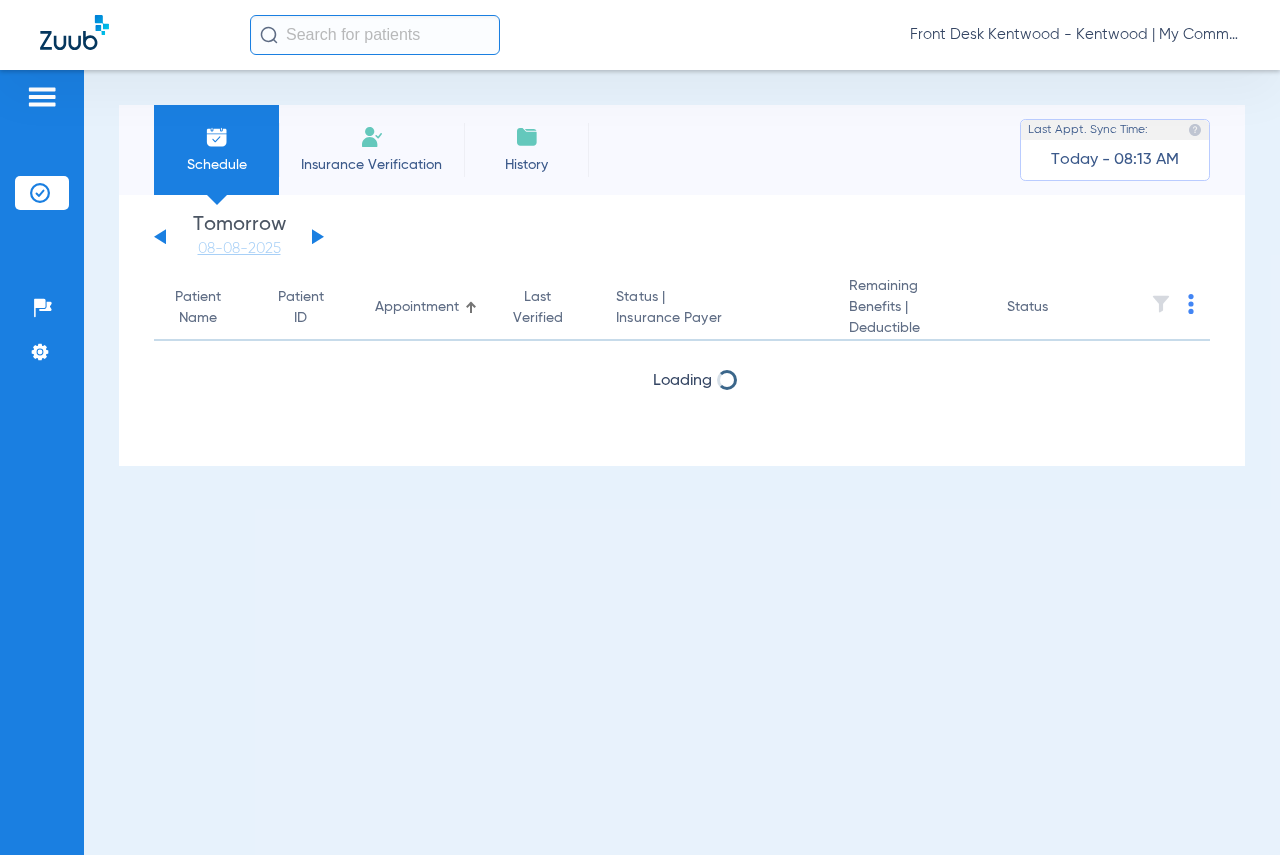 click 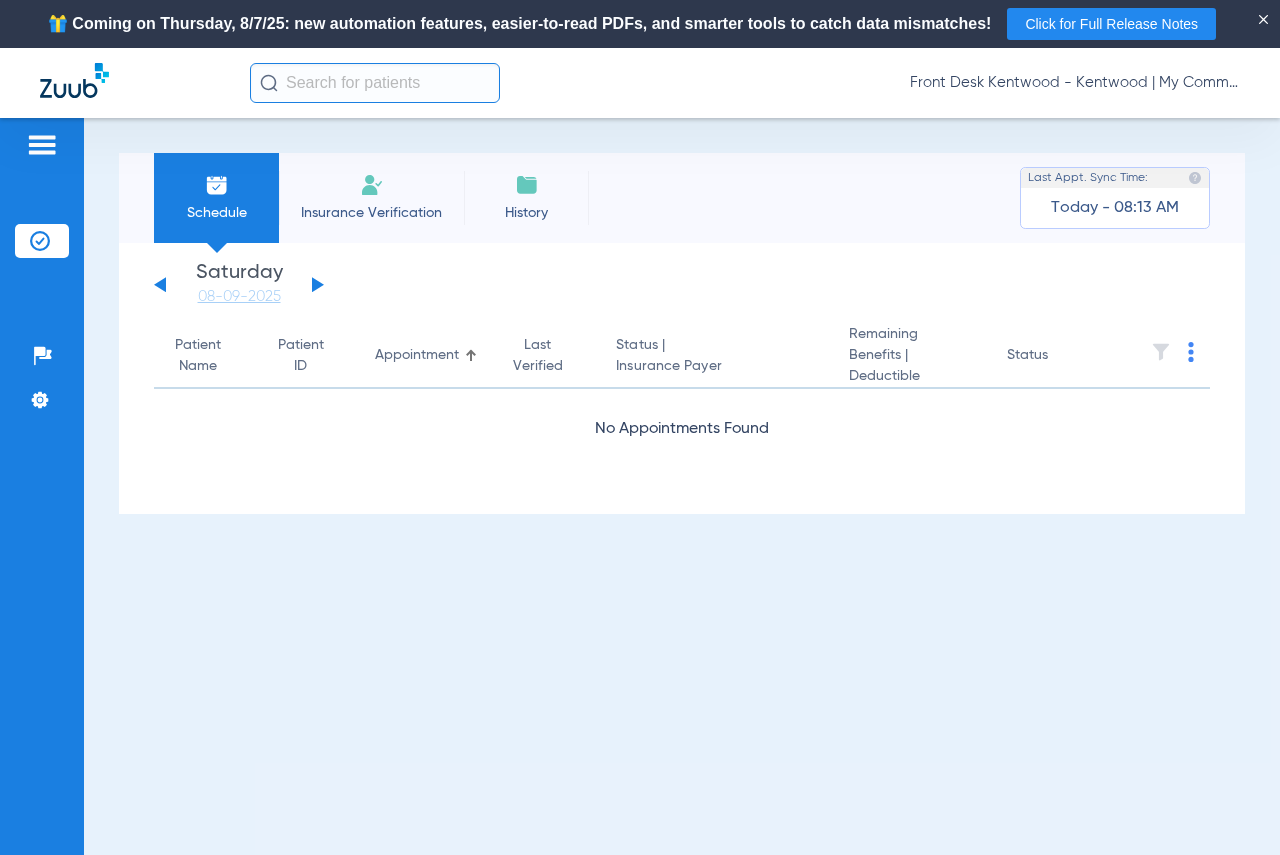 click 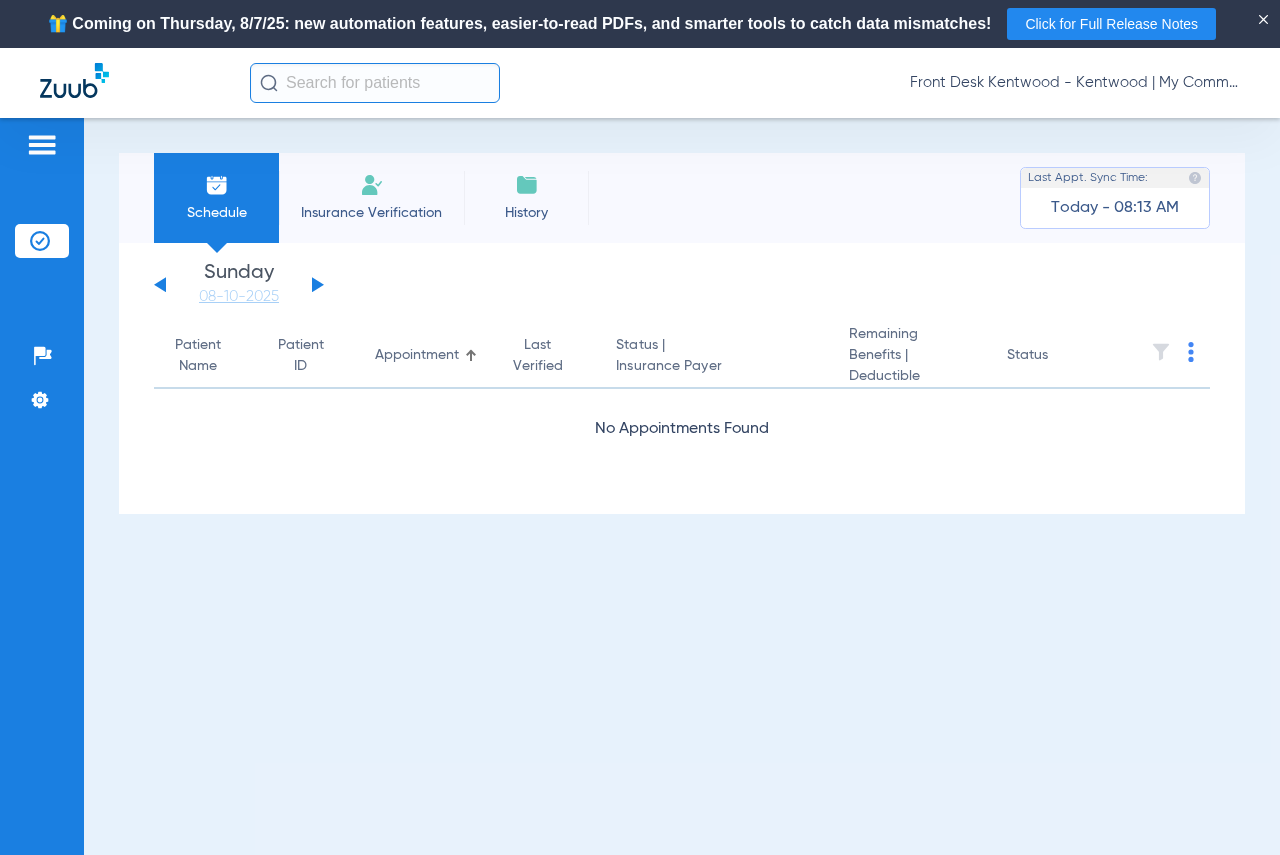 click 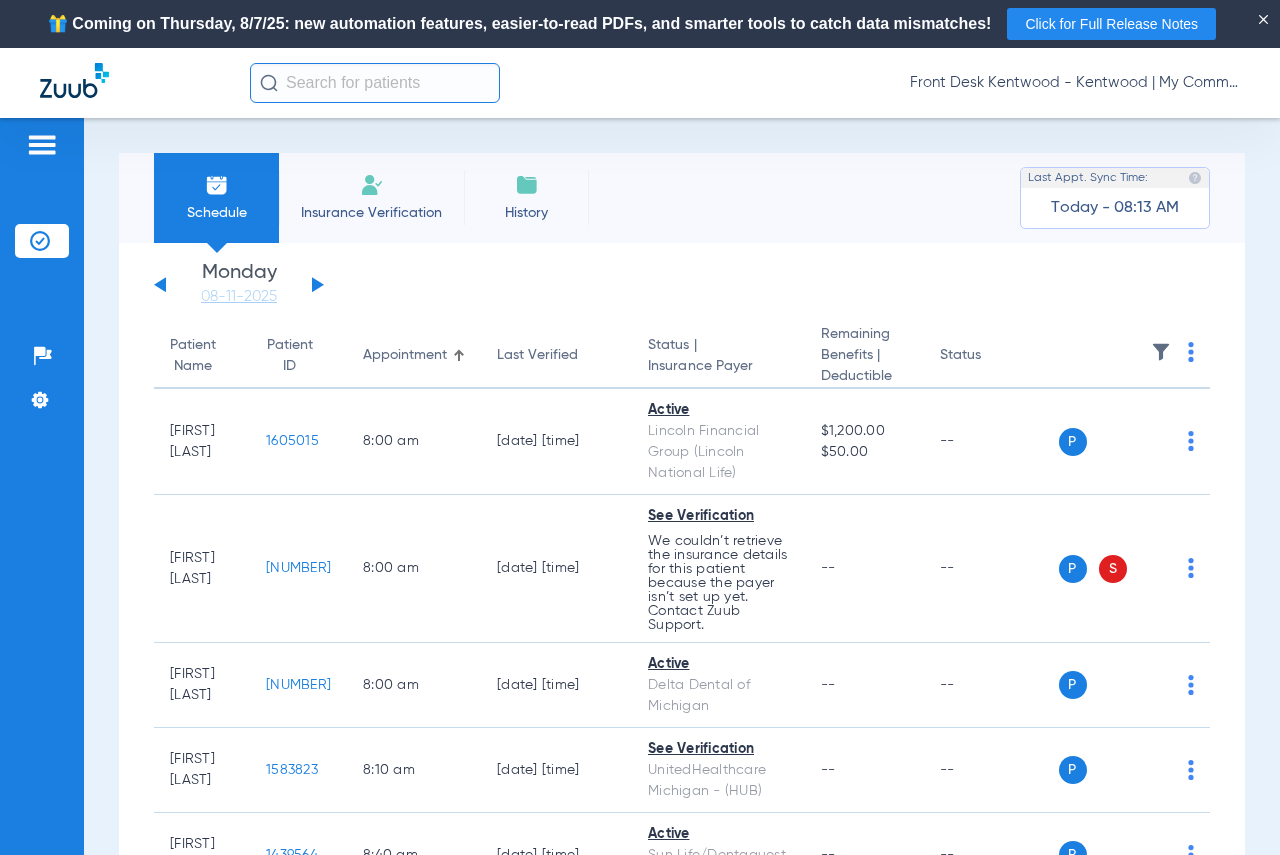 click 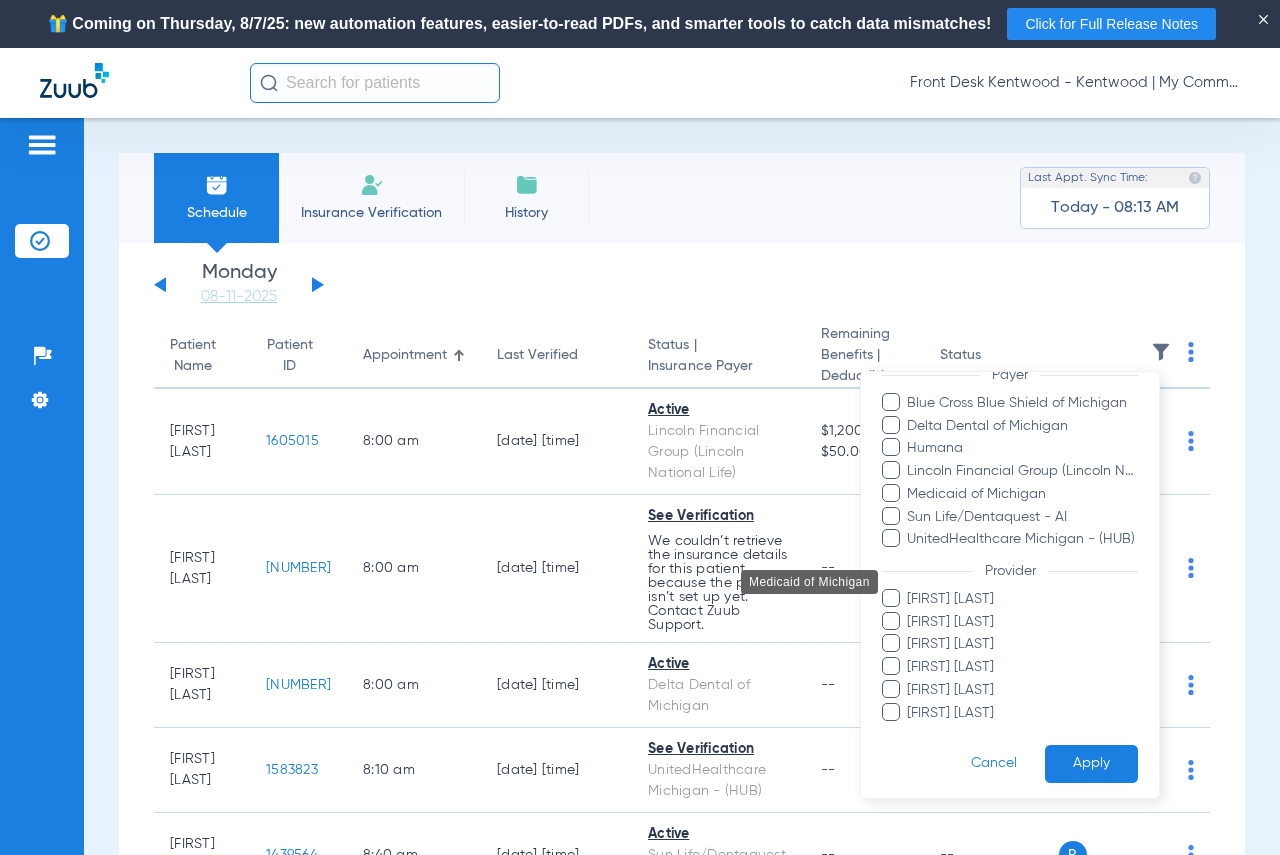 scroll, scrollTop: 302, scrollLeft: 0, axis: vertical 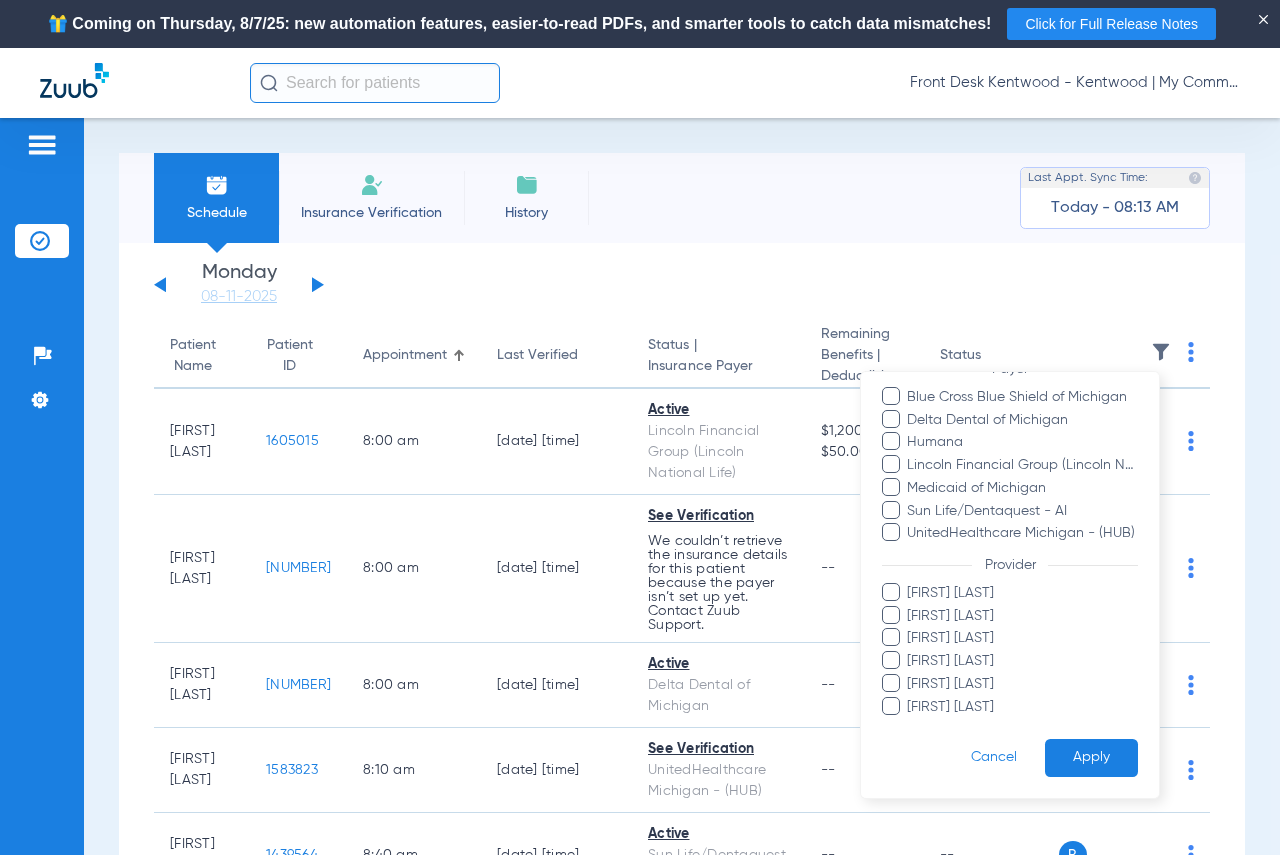 click on "[FIRST] [LAST]" at bounding box center (1022, 706) 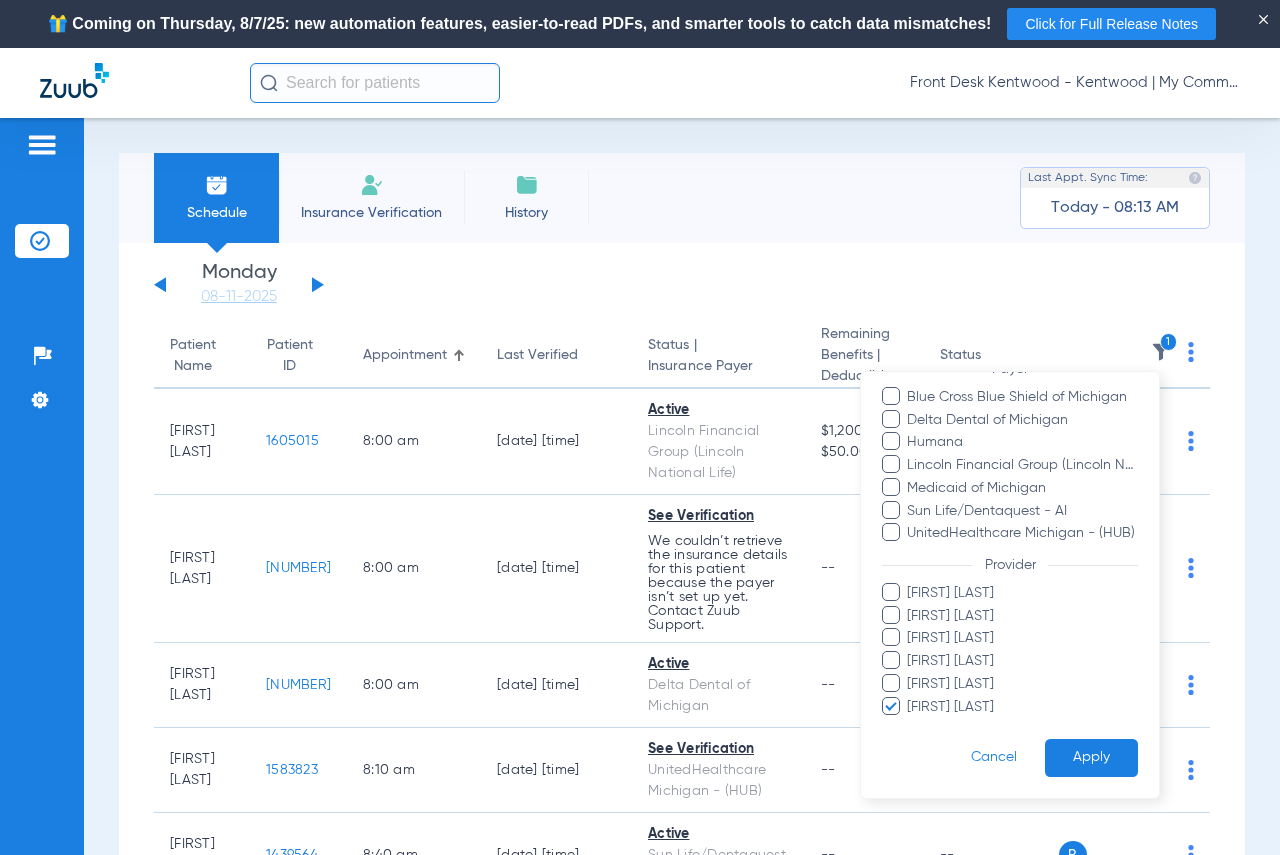 click on "Apply" at bounding box center (1091, 757) 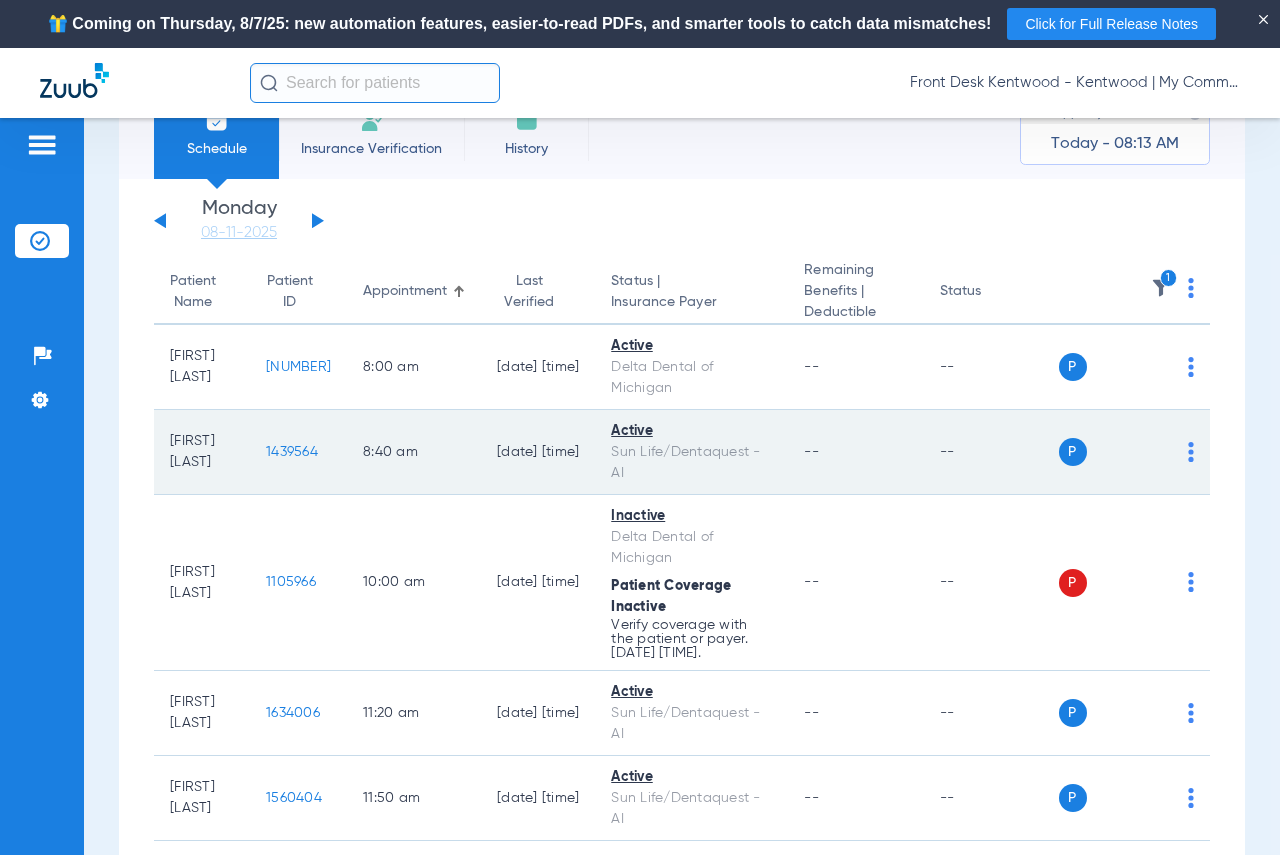 scroll, scrollTop: 100, scrollLeft: 0, axis: vertical 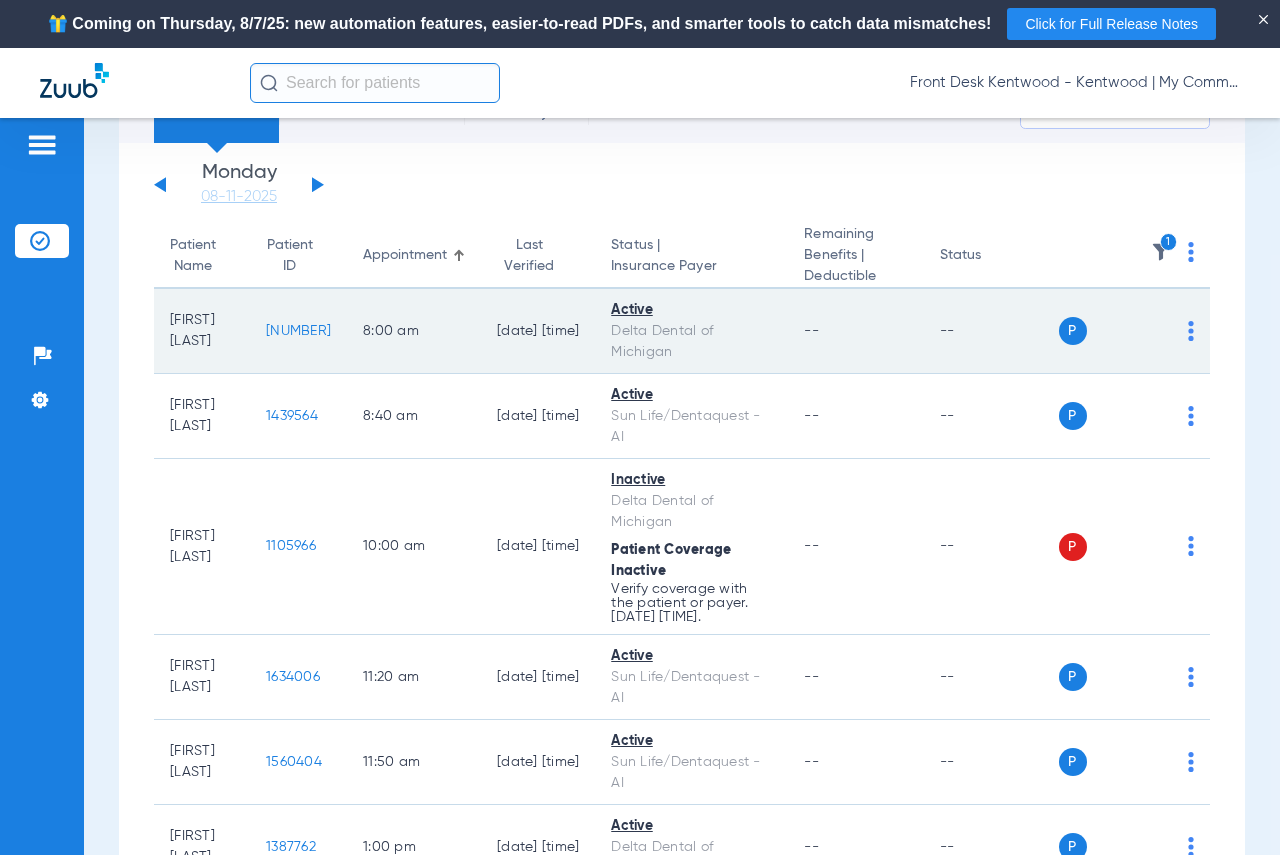 click on "[NUMBER]" 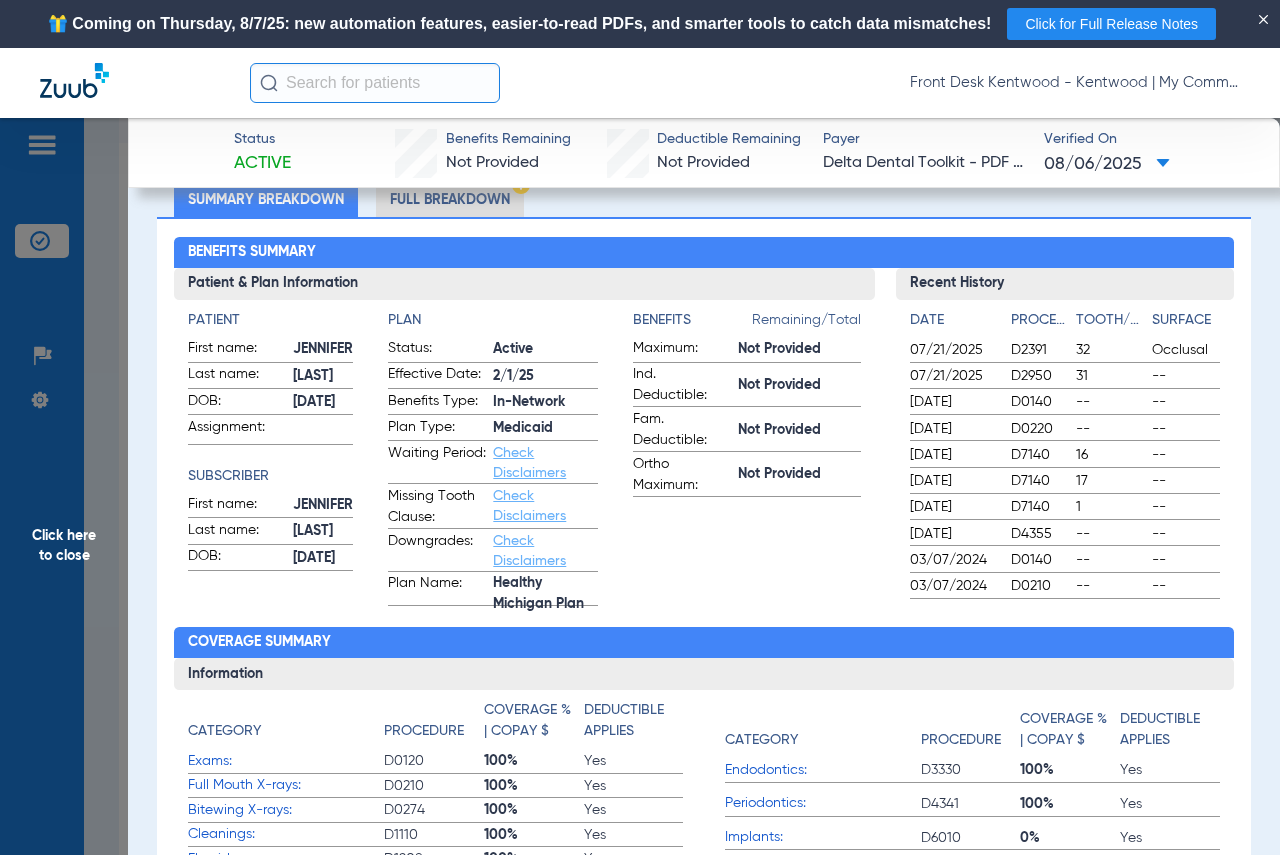 scroll, scrollTop: 0, scrollLeft: 0, axis: both 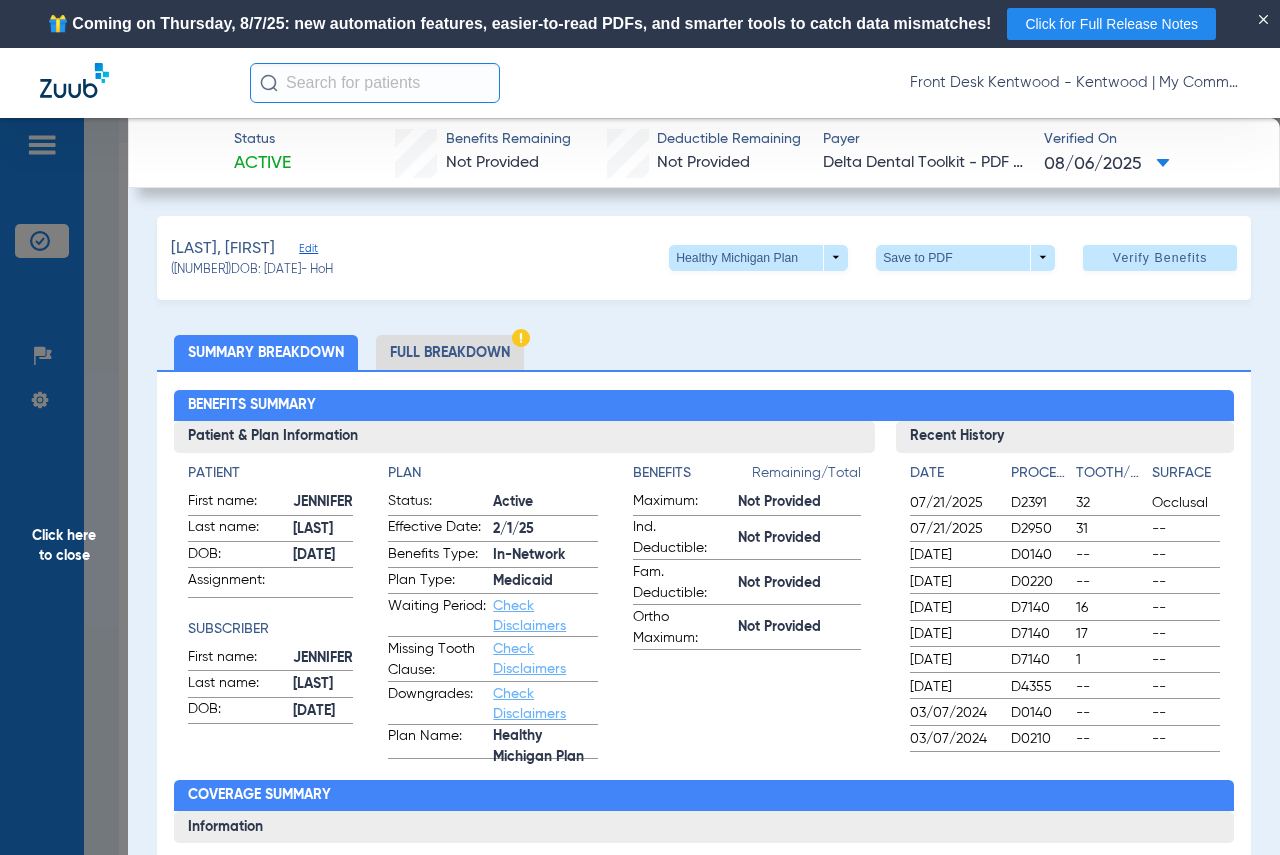 click on "Click here to close" 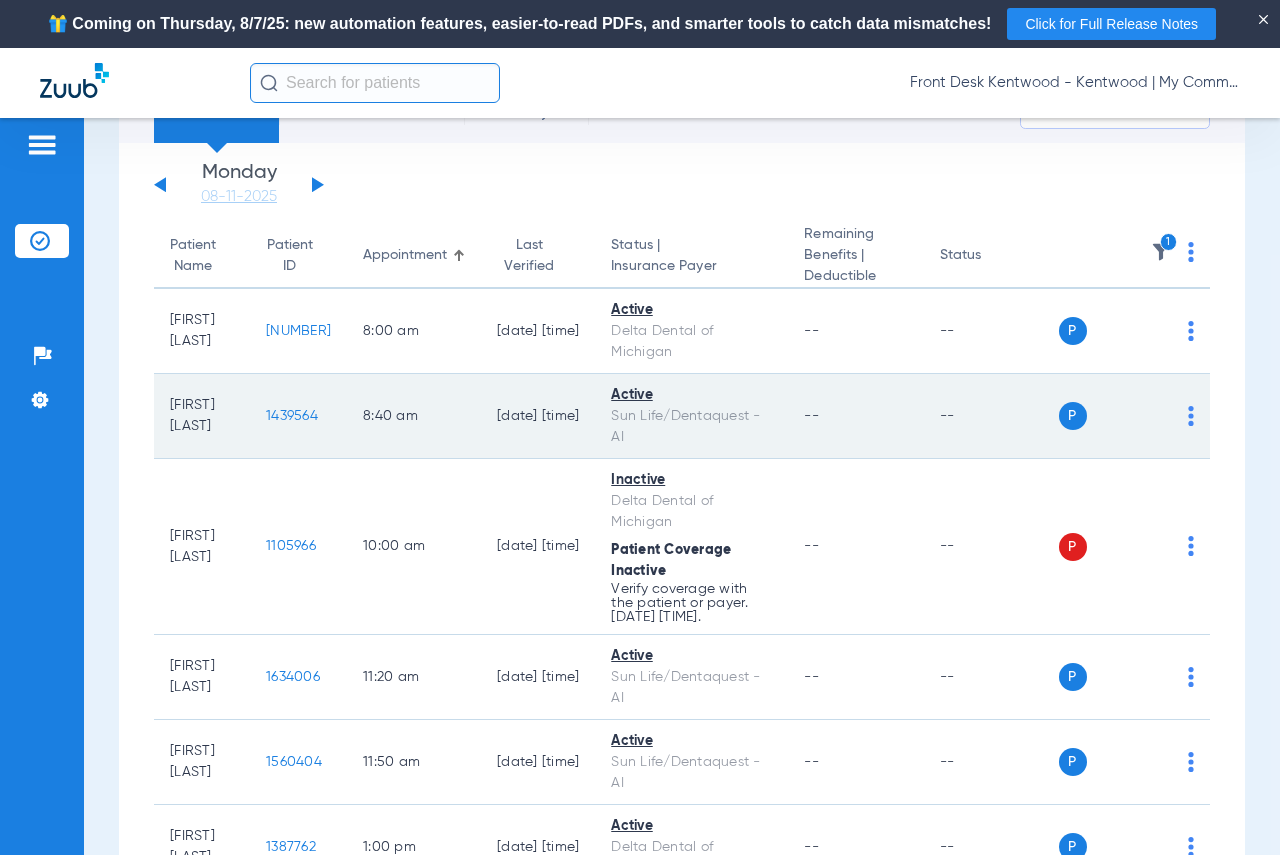 click on "1439564" 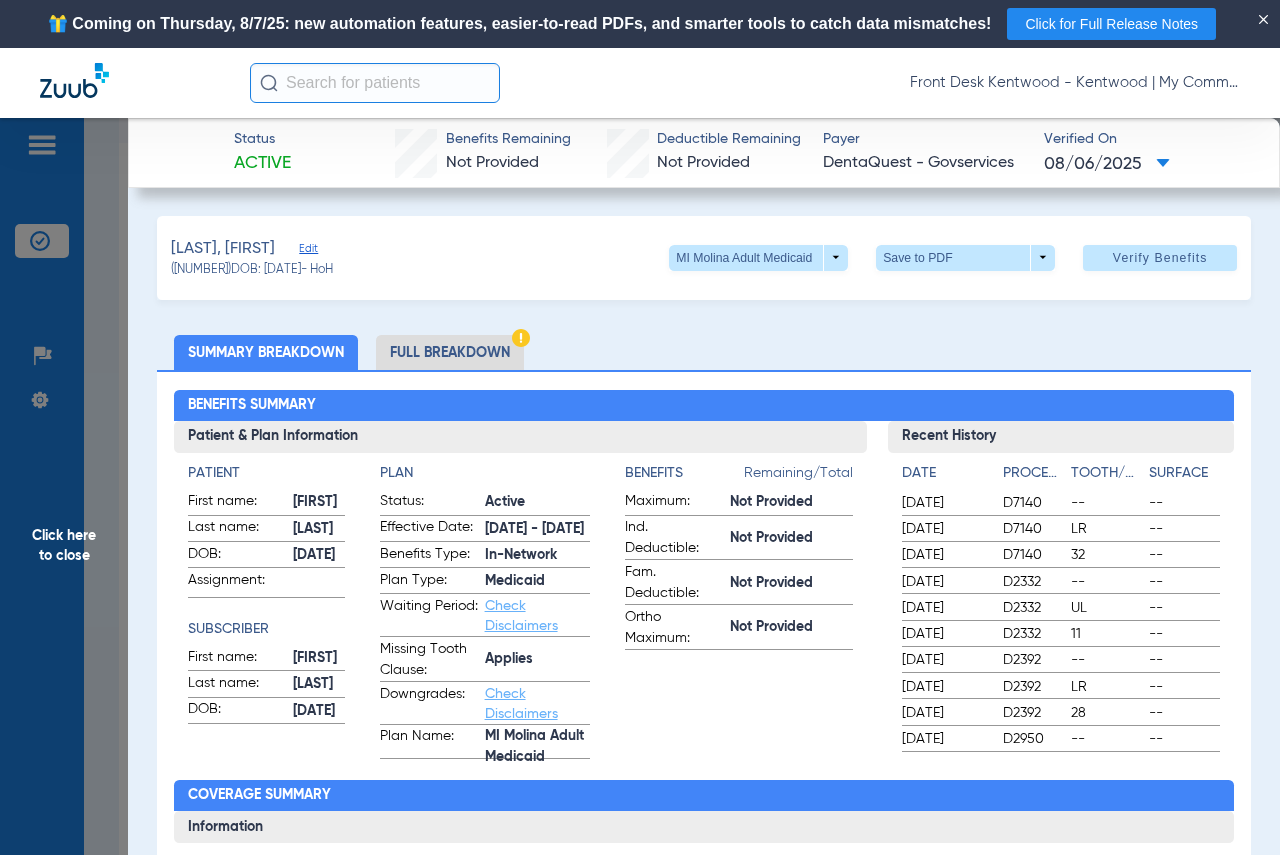 click on "Click here to close" 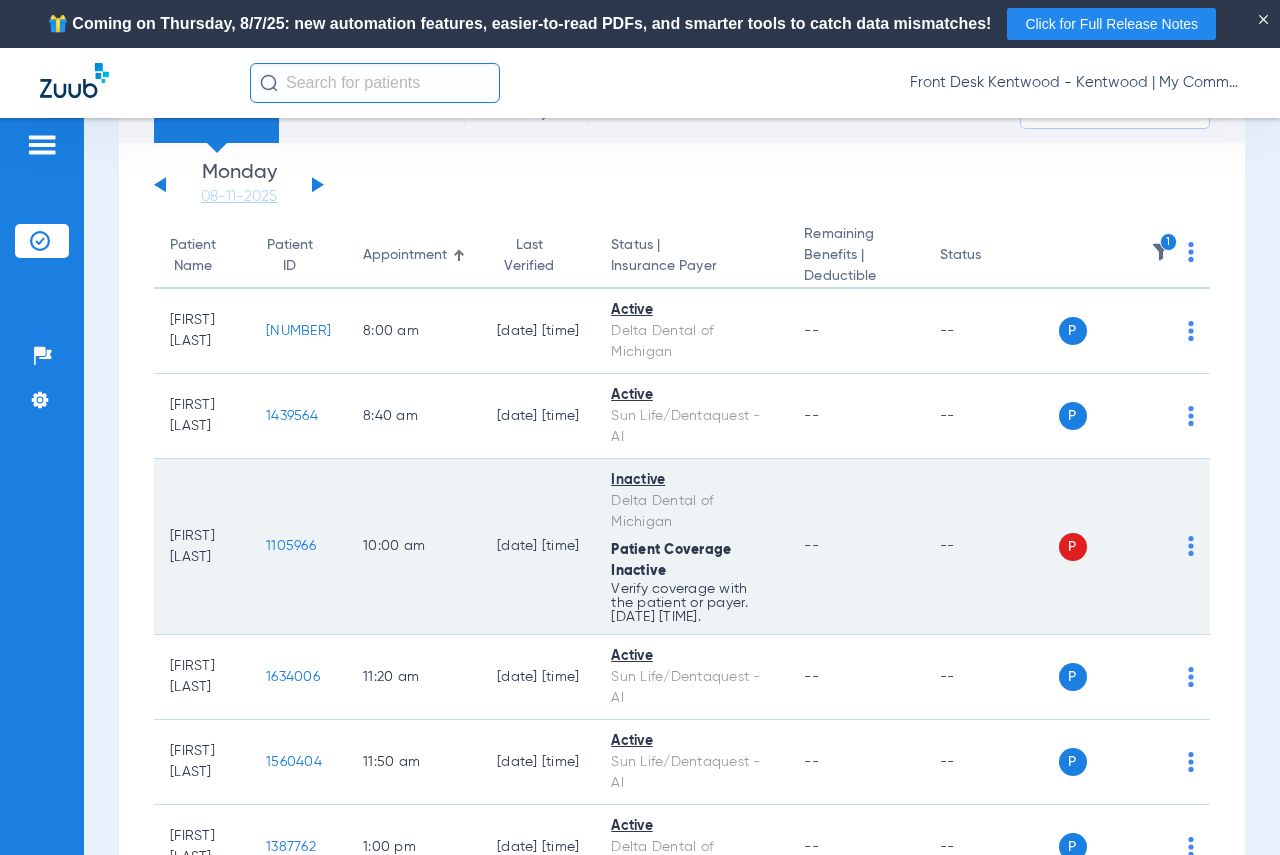 click on "1105966" 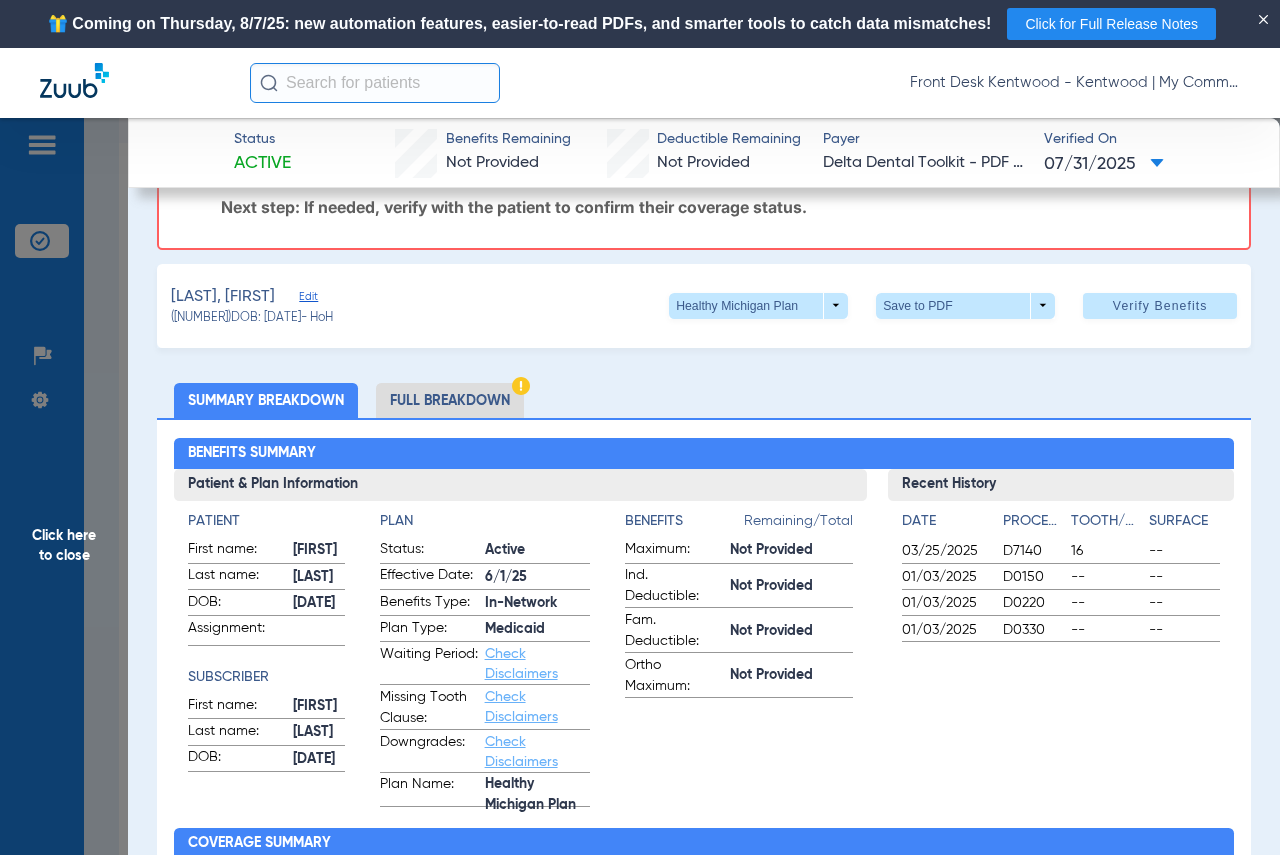 scroll, scrollTop: 248, scrollLeft: 0, axis: vertical 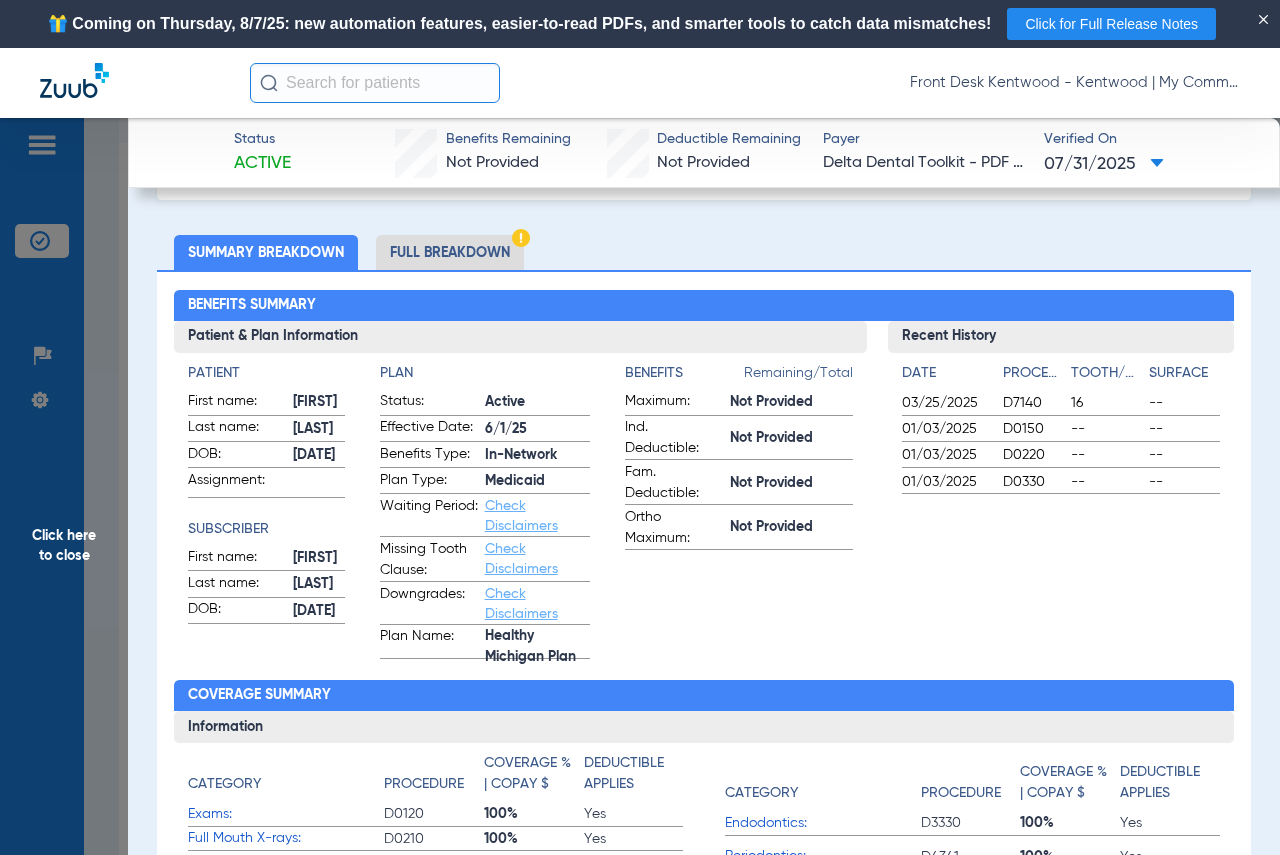 click on "Click here to close" 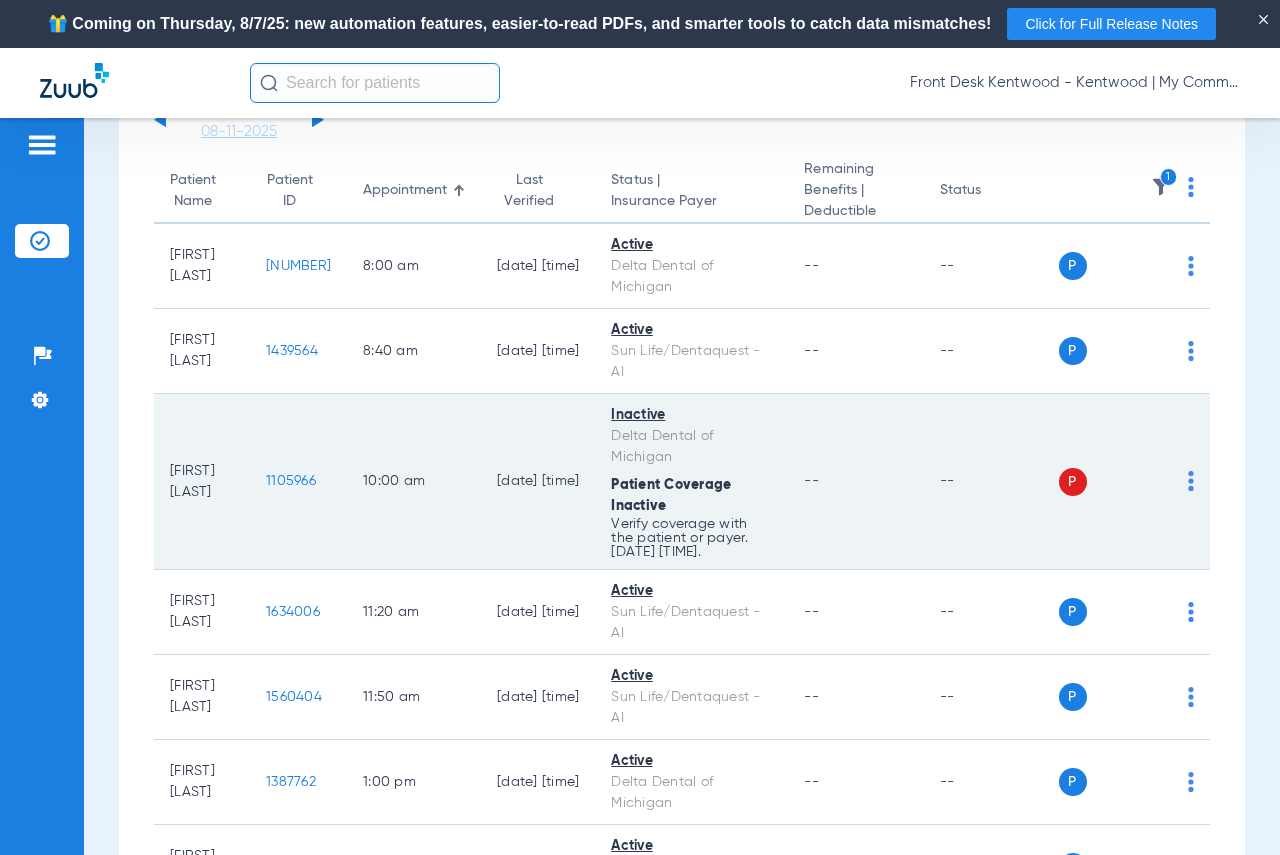 scroll, scrollTop: 200, scrollLeft: 0, axis: vertical 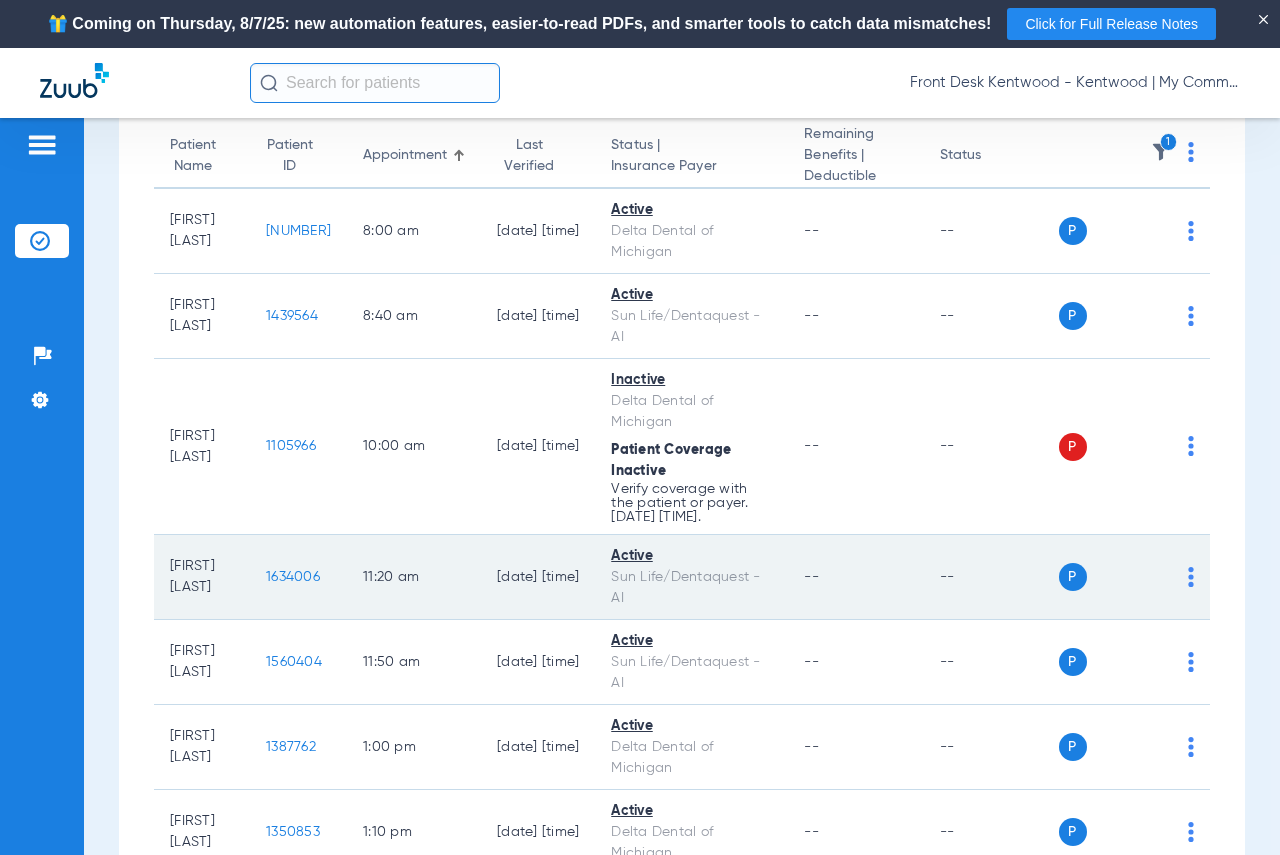 click on "1634006" 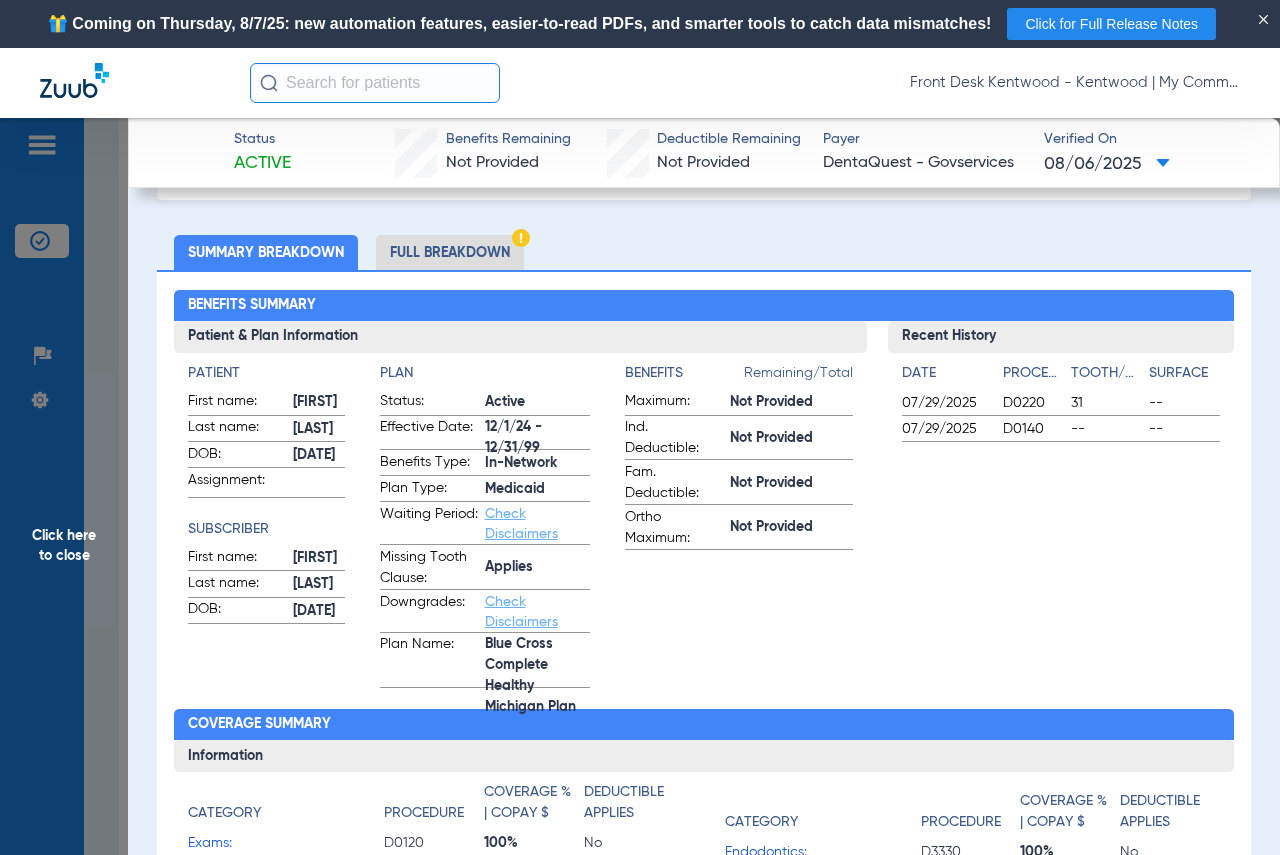 scroll, scrollTop: 0, scrollLeft: 0, axis: both 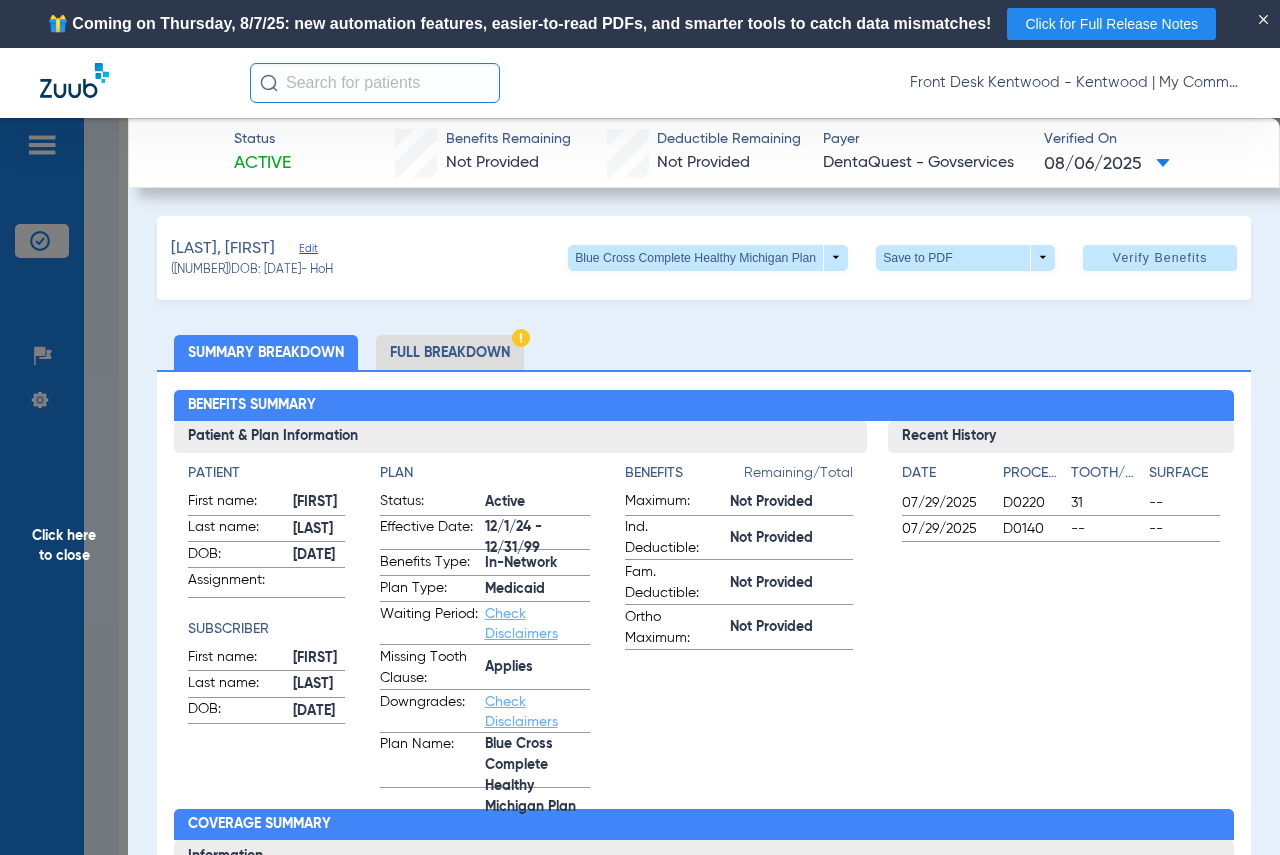 click on "Click here to close" 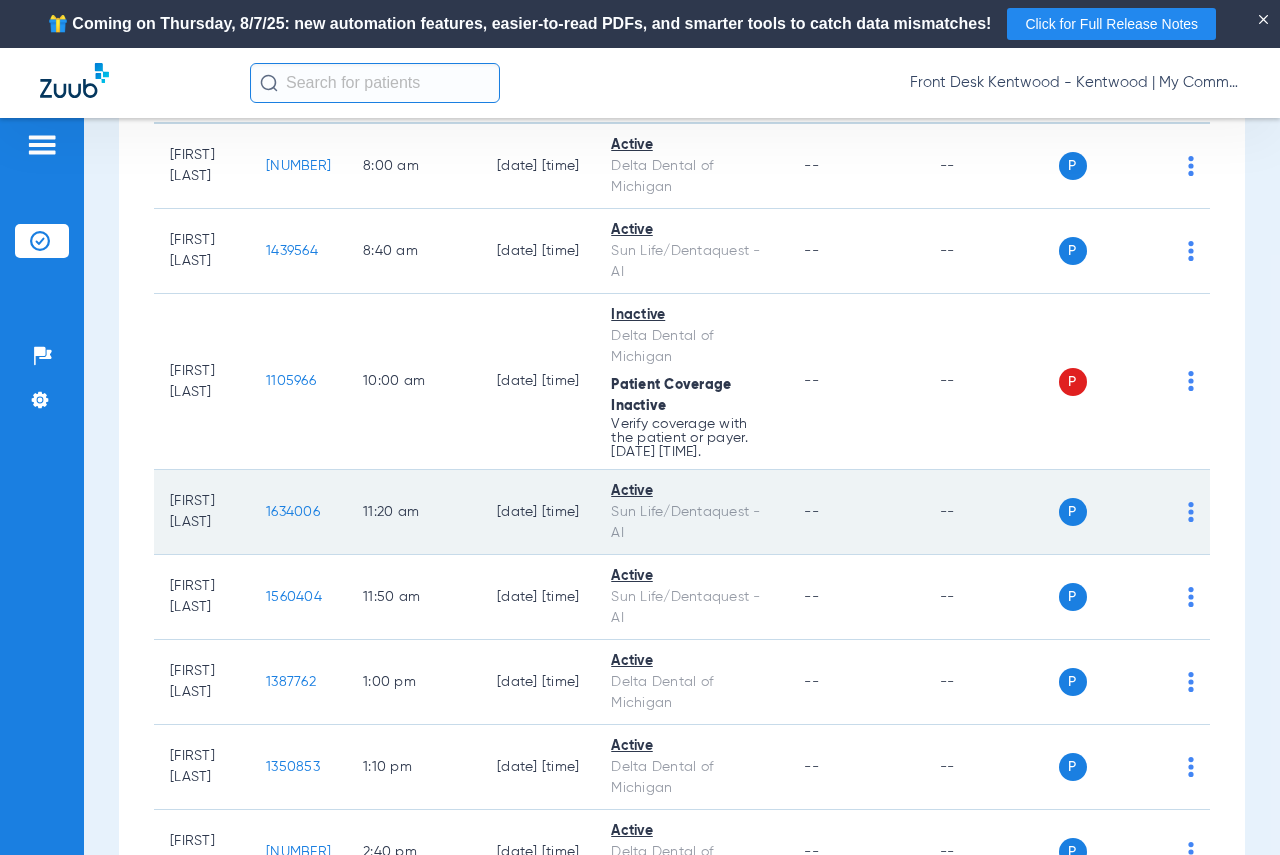 scroll, scrollTop: 300, scrollLeft: 0, axis: vertical 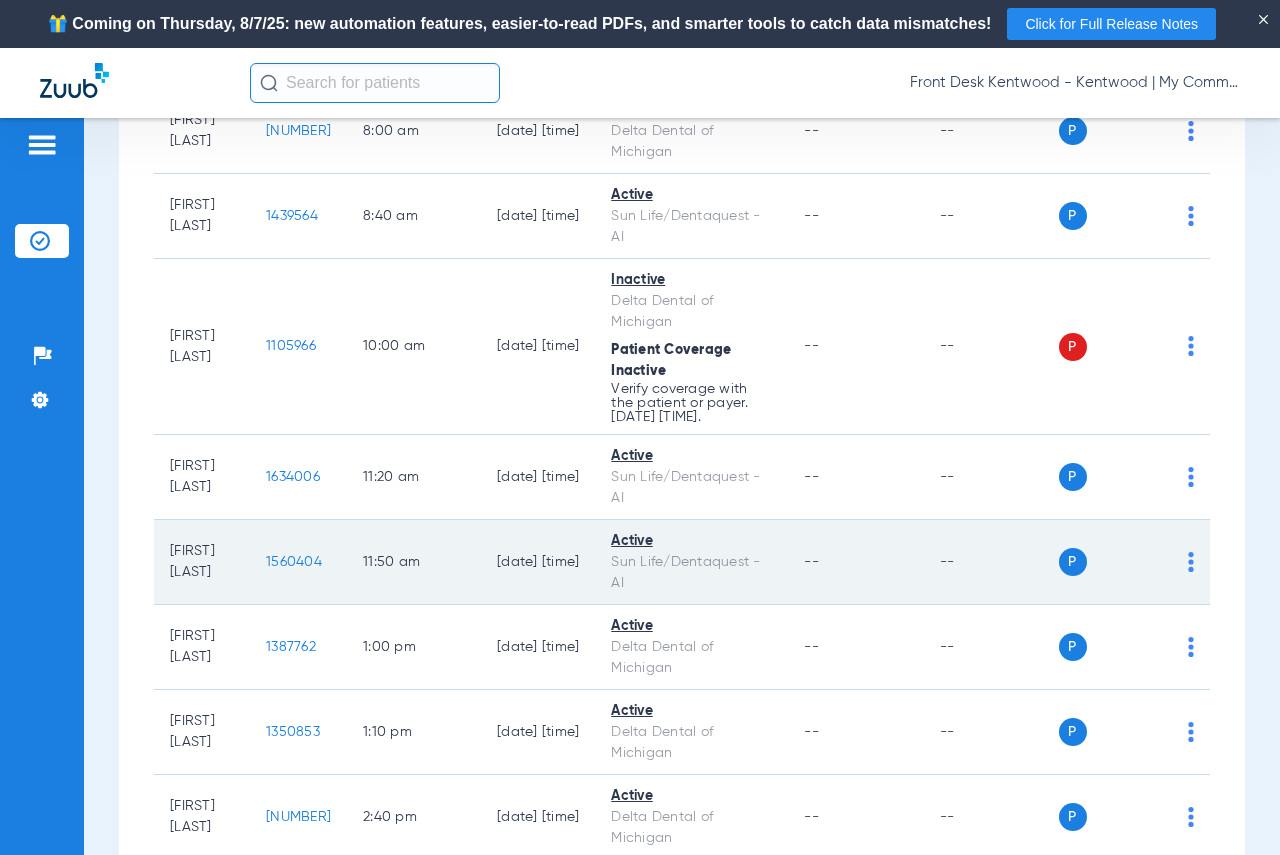click on "1560404" 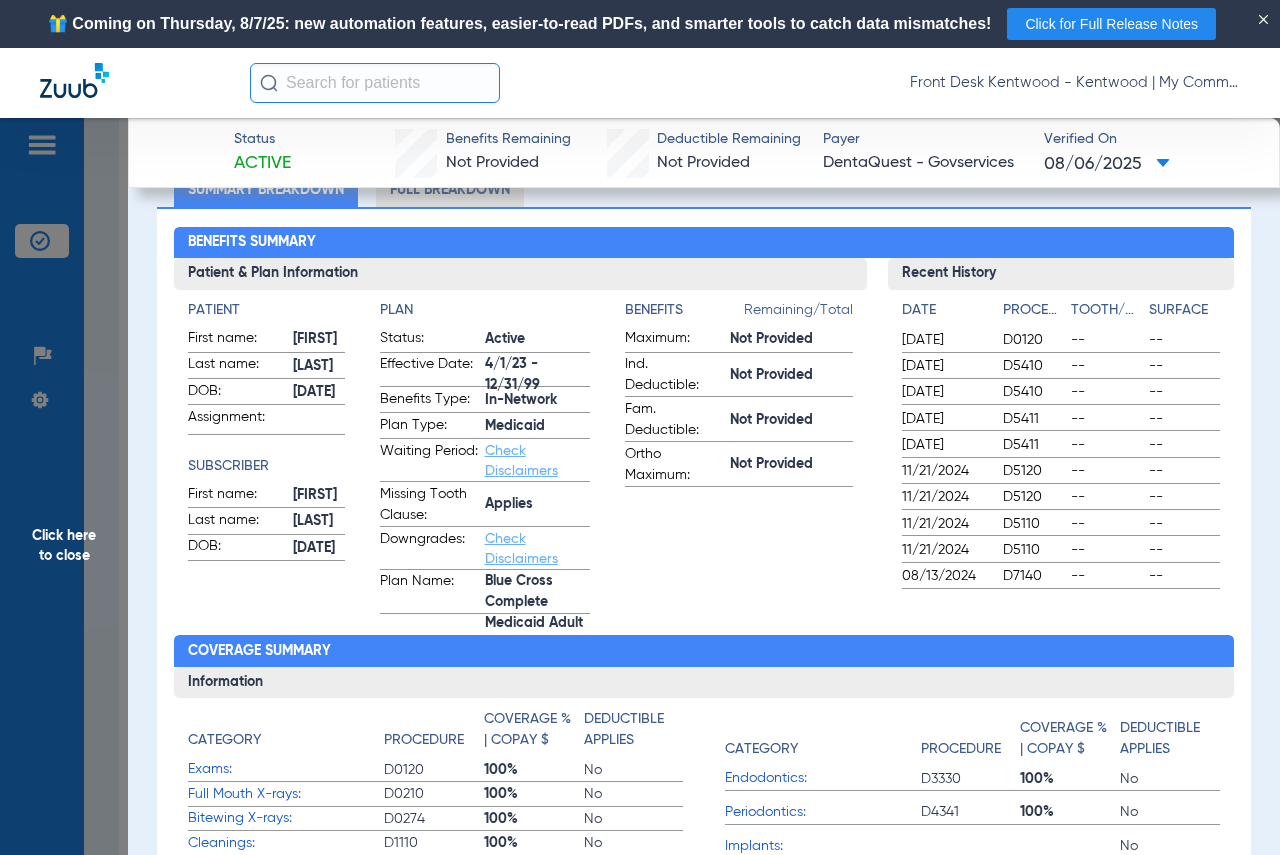 scroll, scrollTop: 200, scrollLeft: 0, axis: vertical 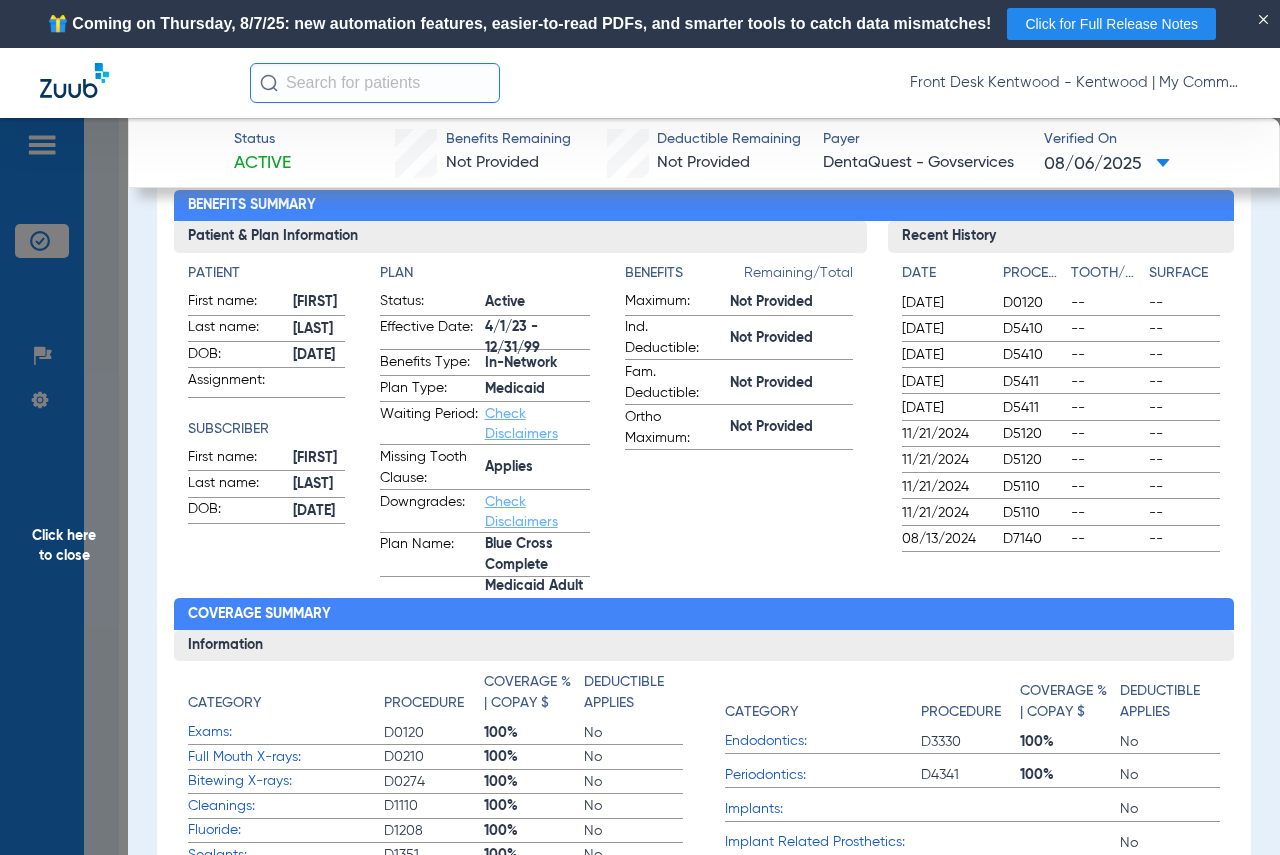 click on "Click here to close" 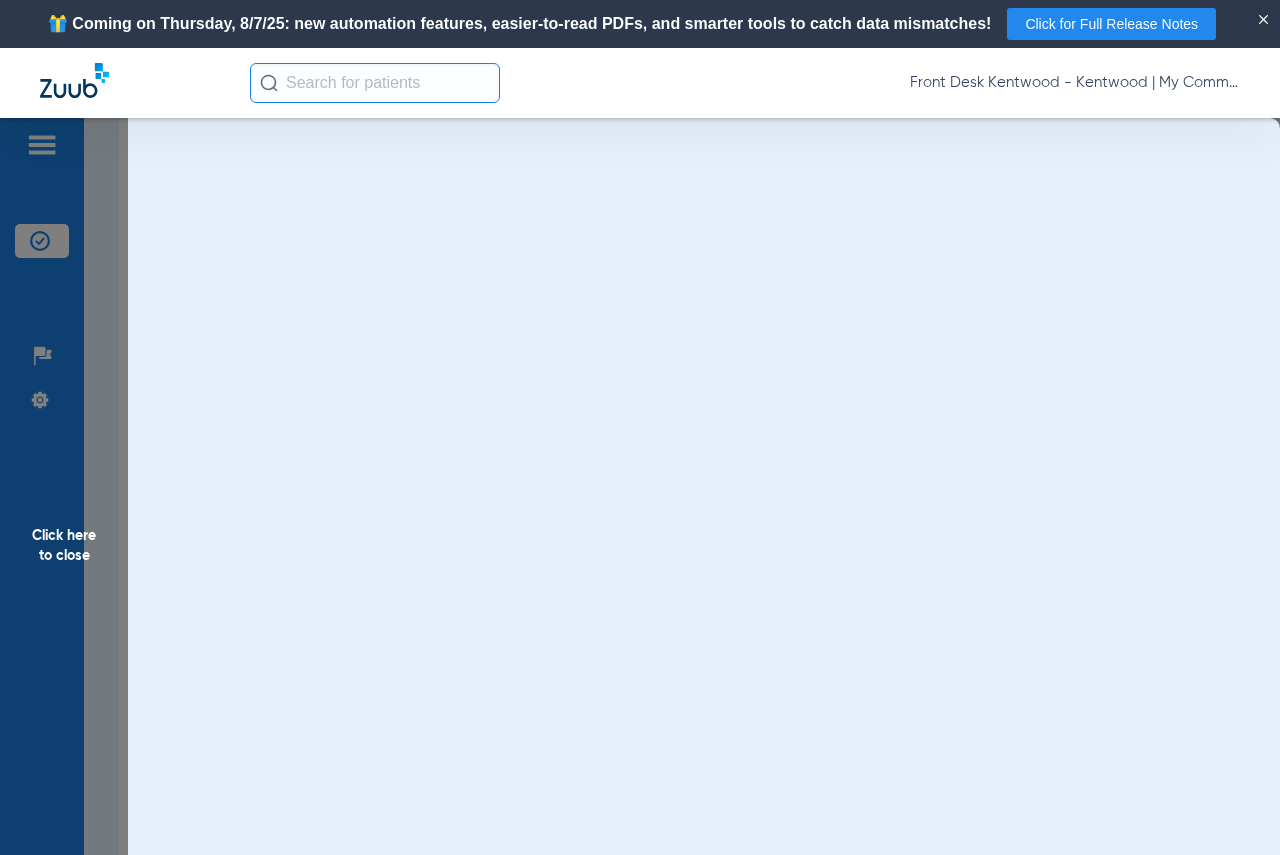 scroll, scrollTop: 0, scrollLeft: 0, axis: both 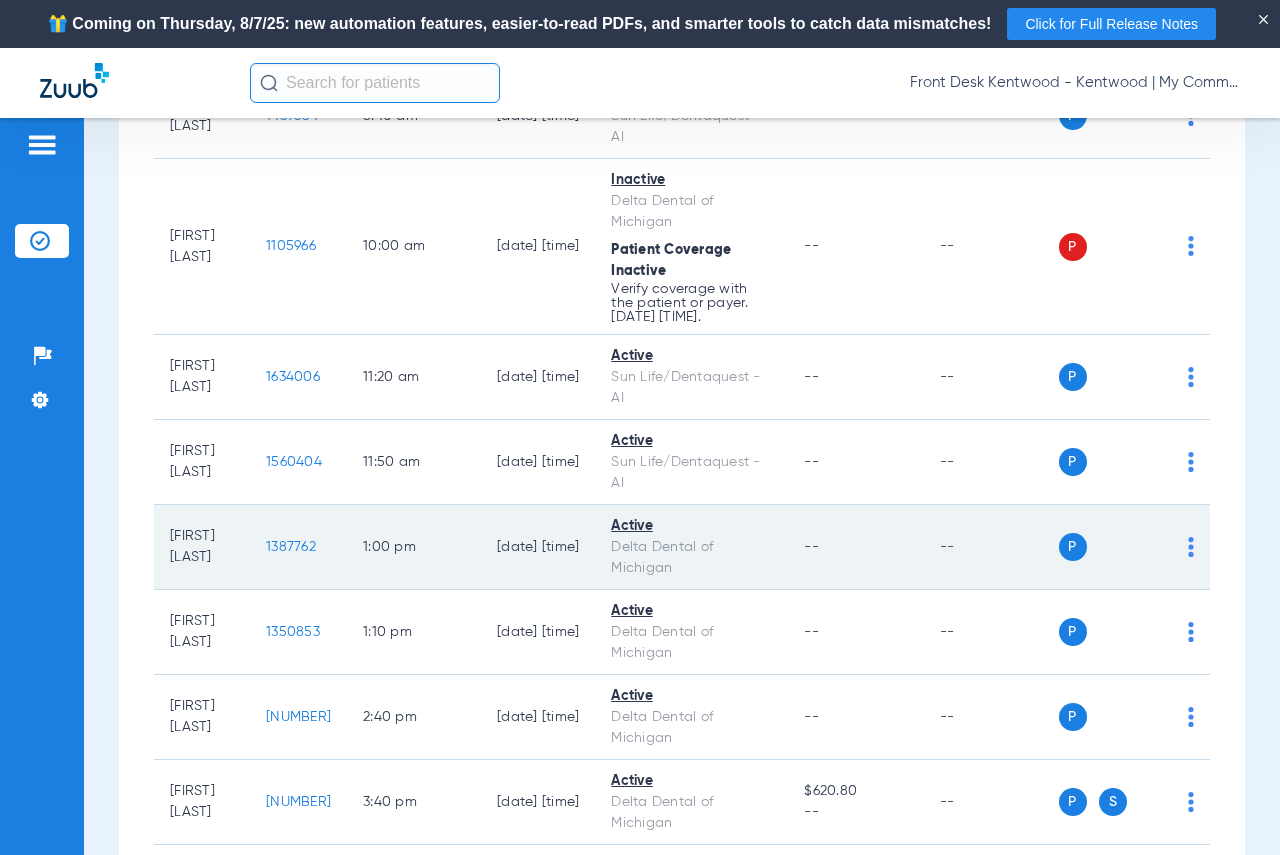 click on "1387762" 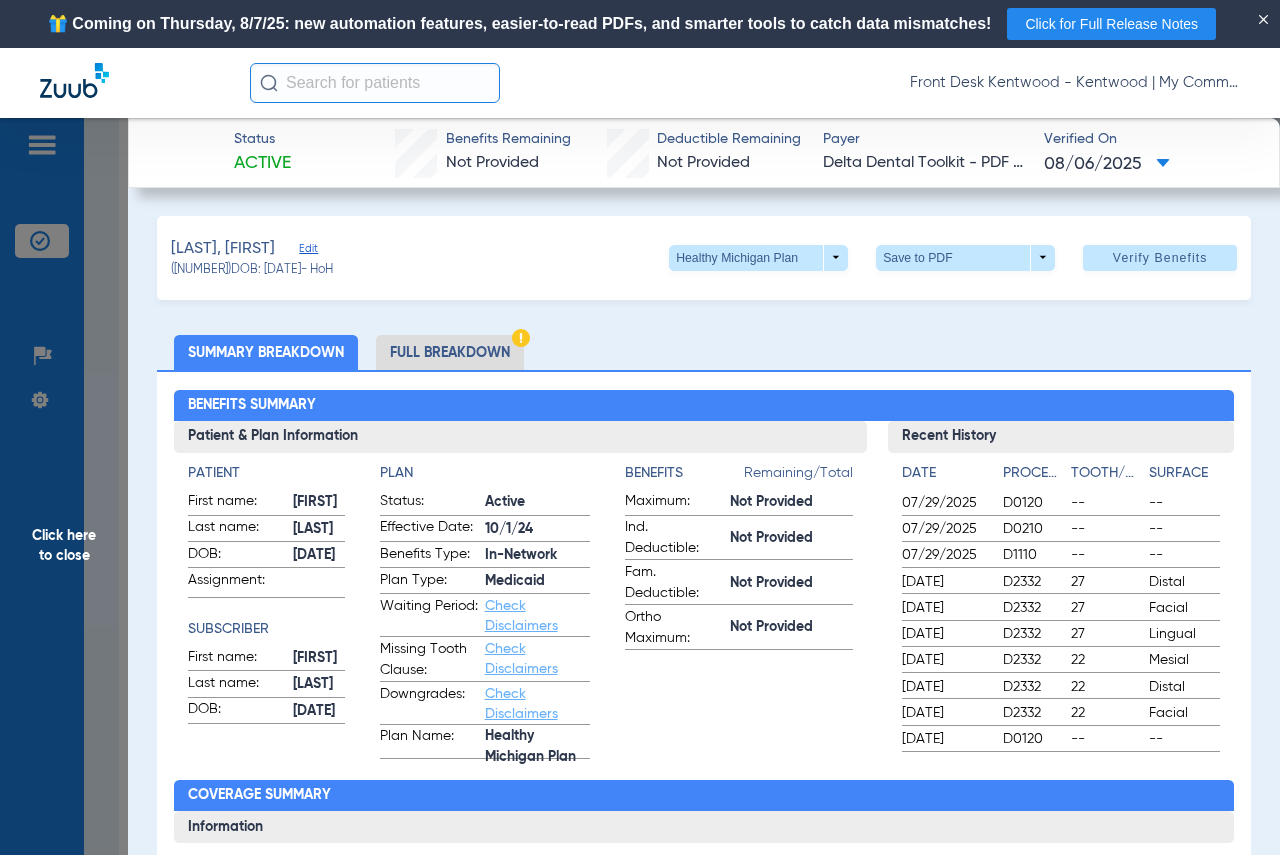 click on "Click here to close" 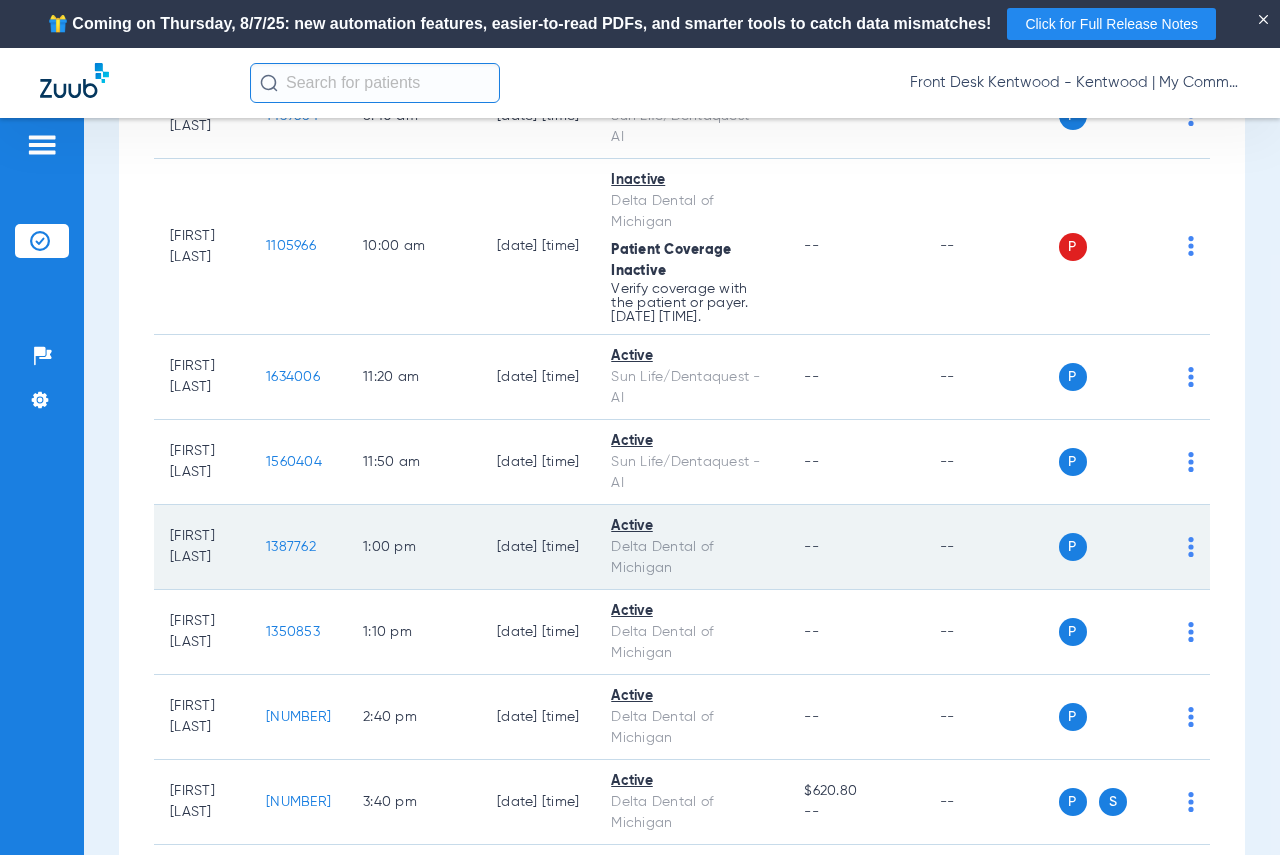 click on "1387762" 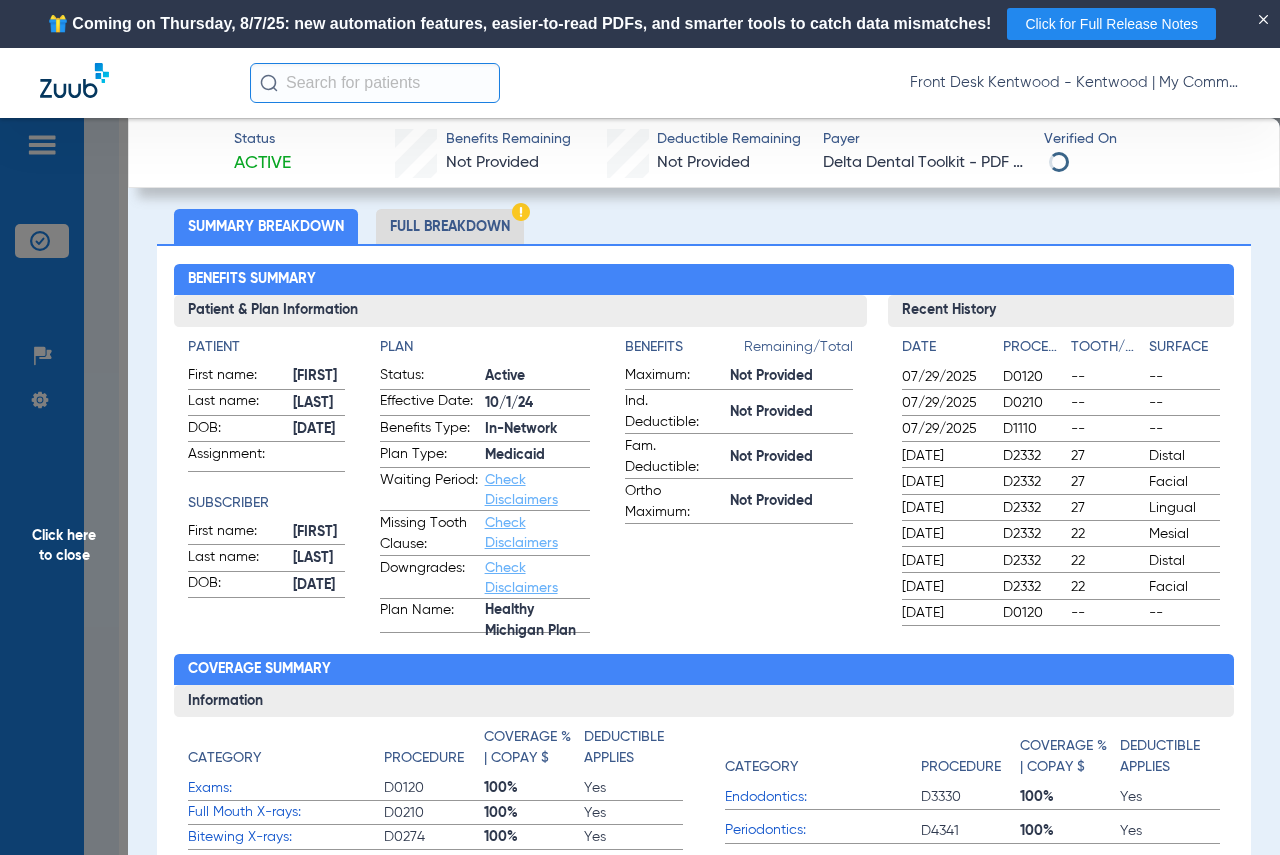 scroll, scrollTop: 200, scrollLeft: 0, axis: vertical 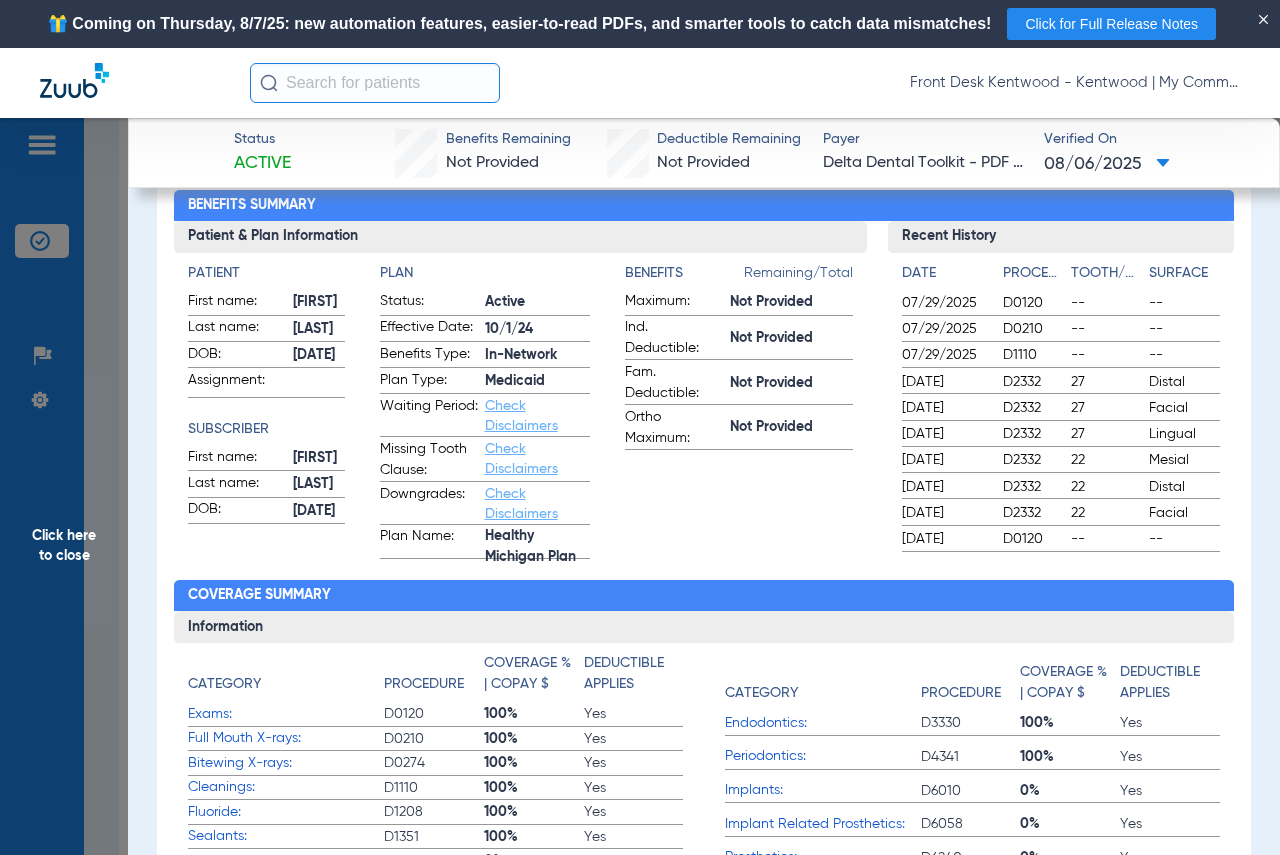 drag, startPoint x: 110, startPoint y: 517, endPoint x: 102, endPoint y: 525, distance: 11.313708 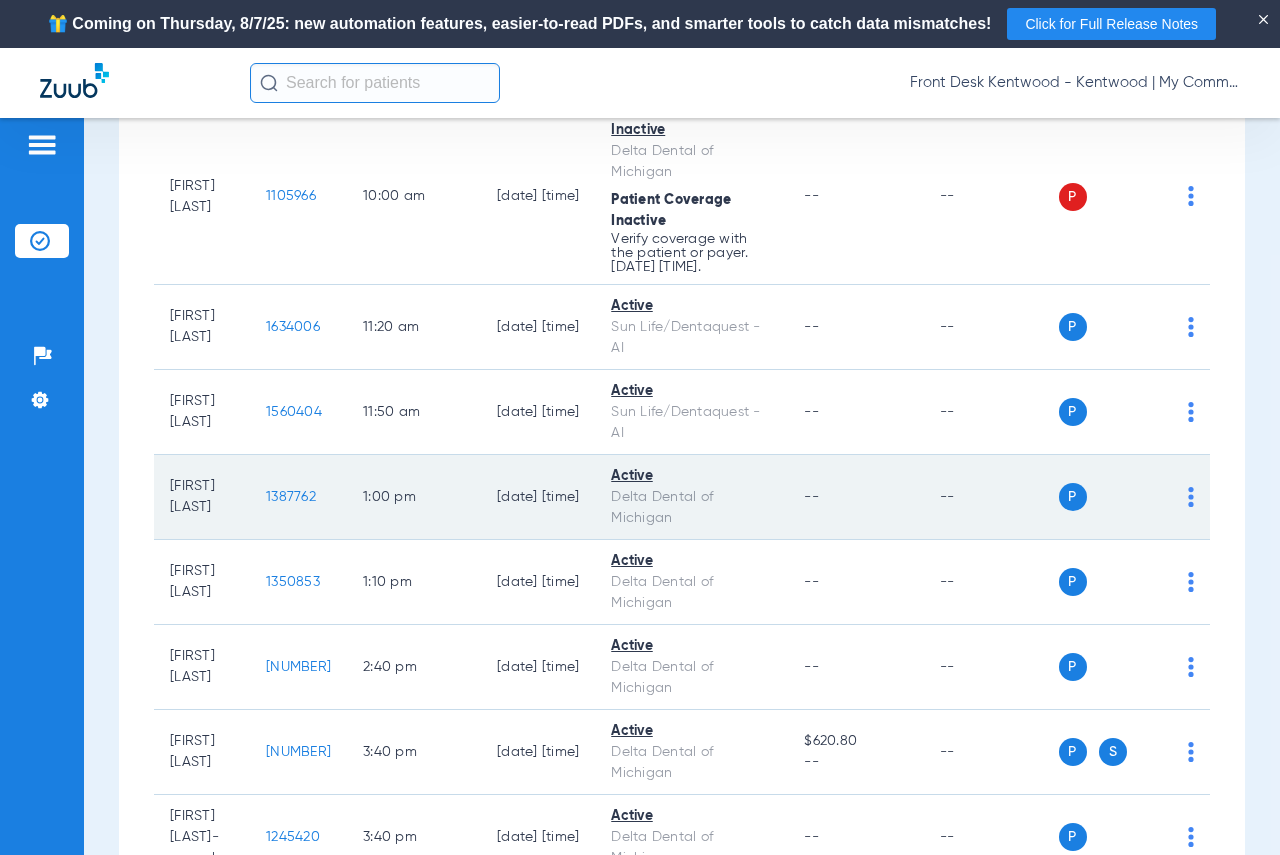 scroll, scrollTop: 500, scrollLeft: 0, axis: vertical 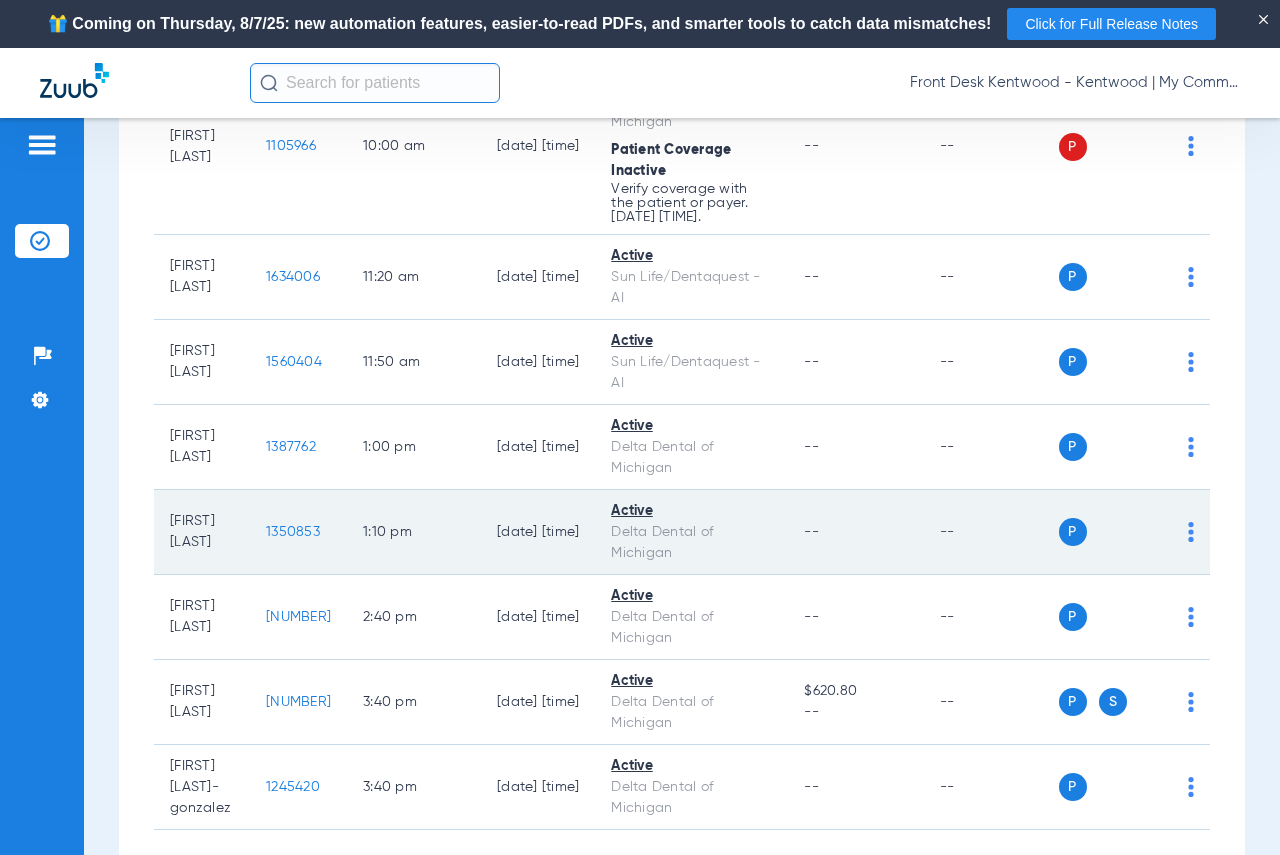 click on "1350853" 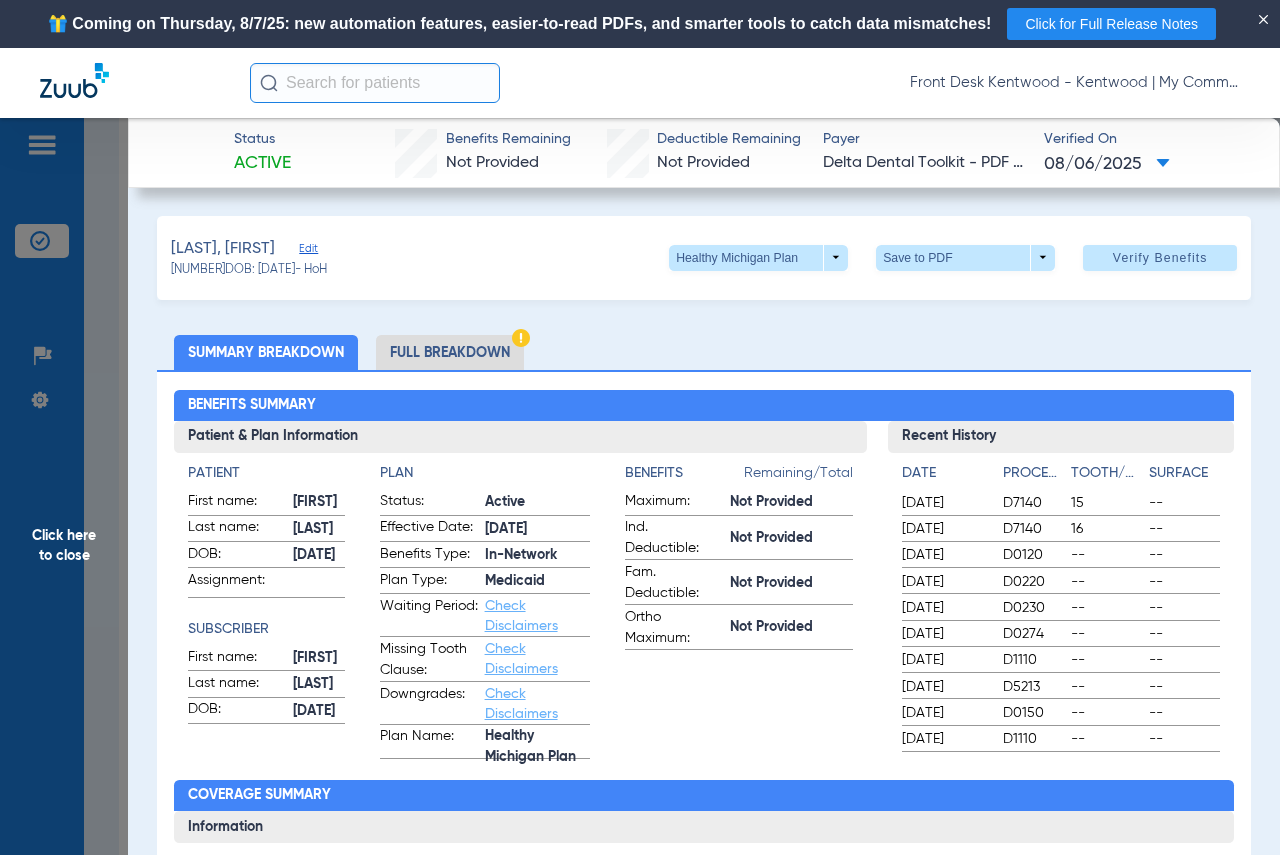 click on "Click here to close" 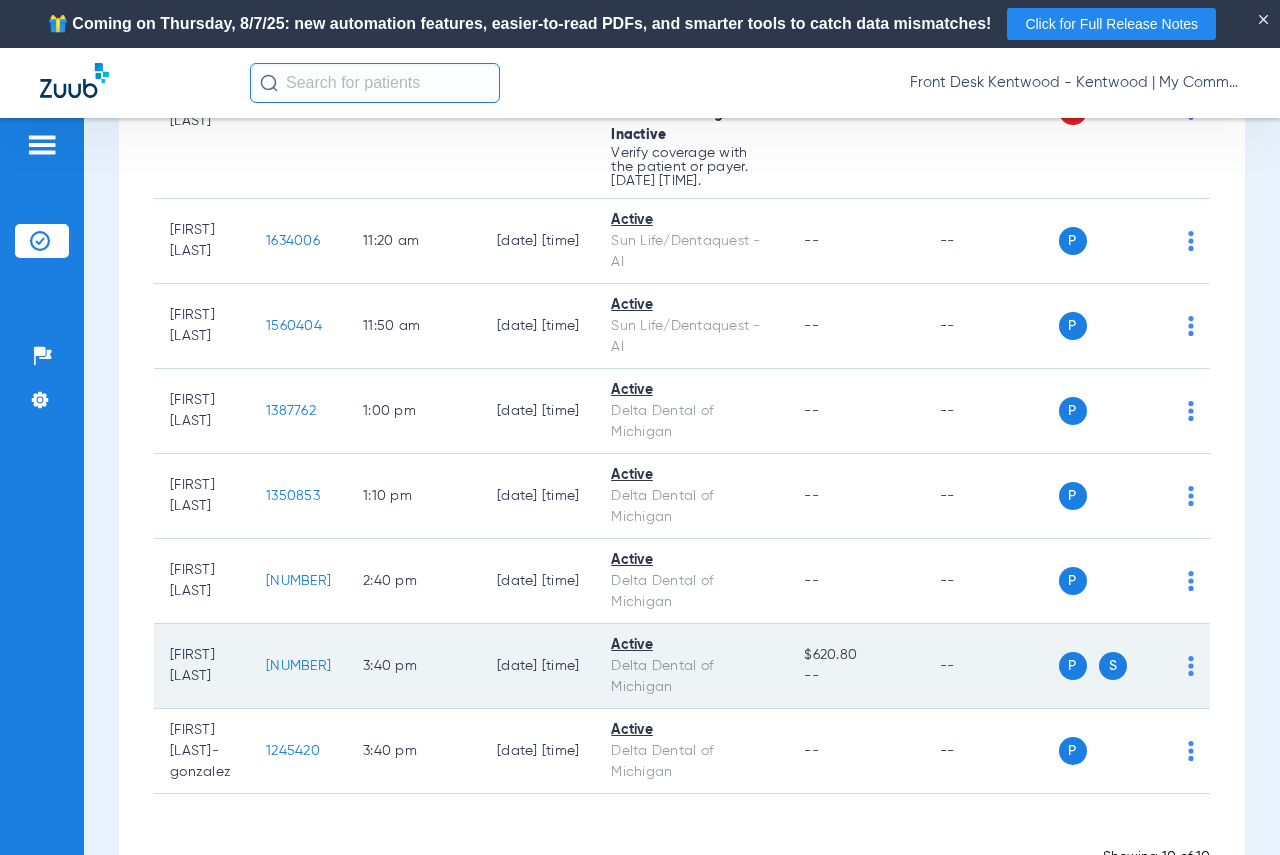 scroll, scrollTop: 600, scrollLeft: 0, axis: vertical 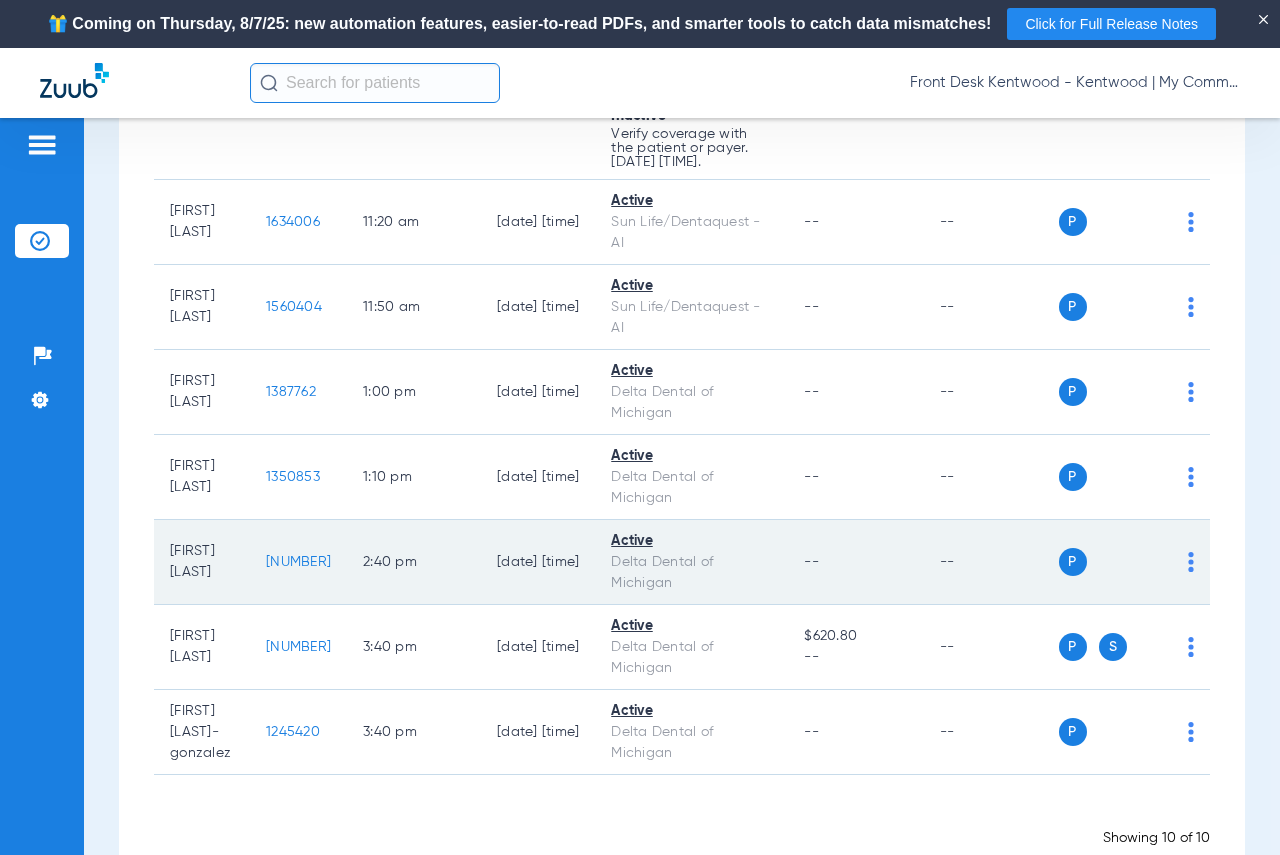 click on "[NUMBER]" 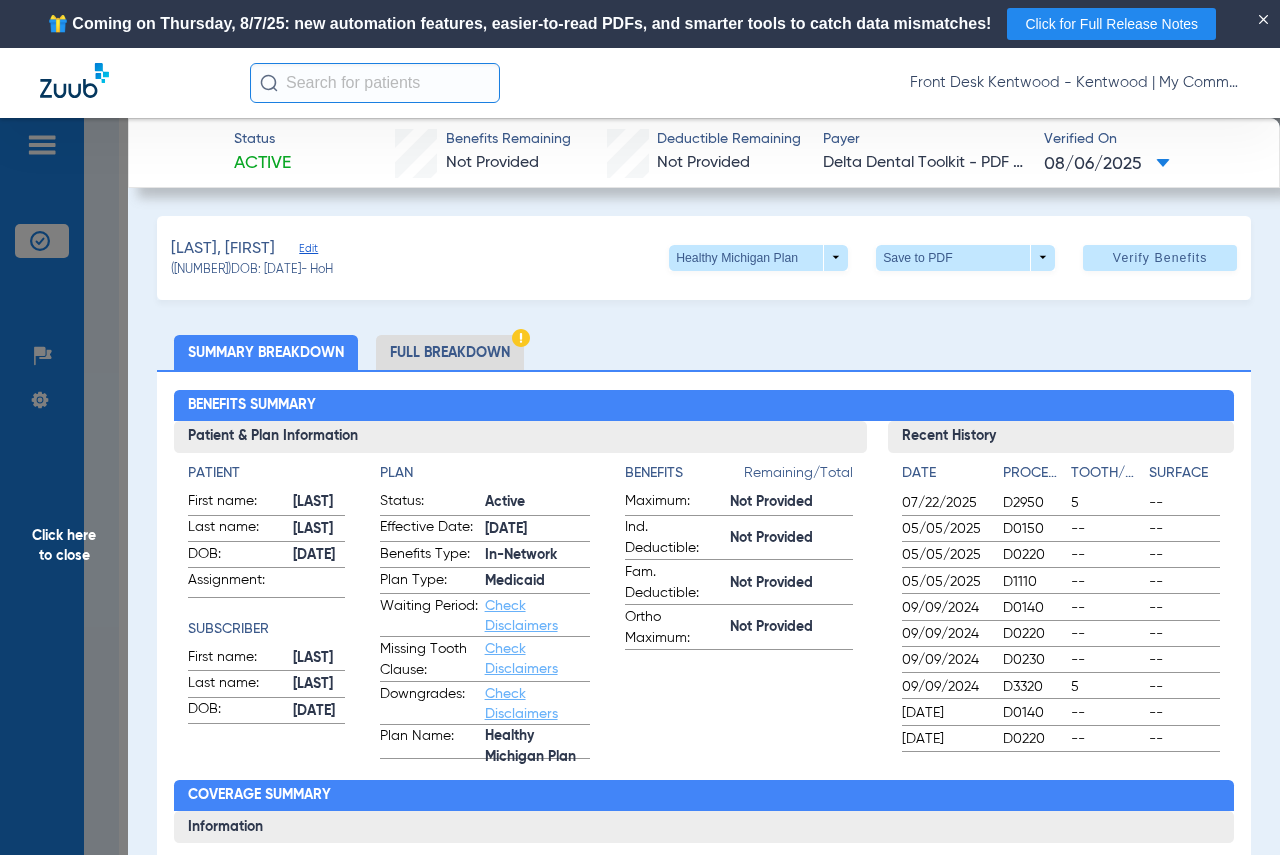 click on "Benefits  Remaining/Total  Maximum:  Not Provided  Ind. Deductible:  Not Provided  Fam. Deductible:  Not Provided  Ortho Maximum:  Not Provided" 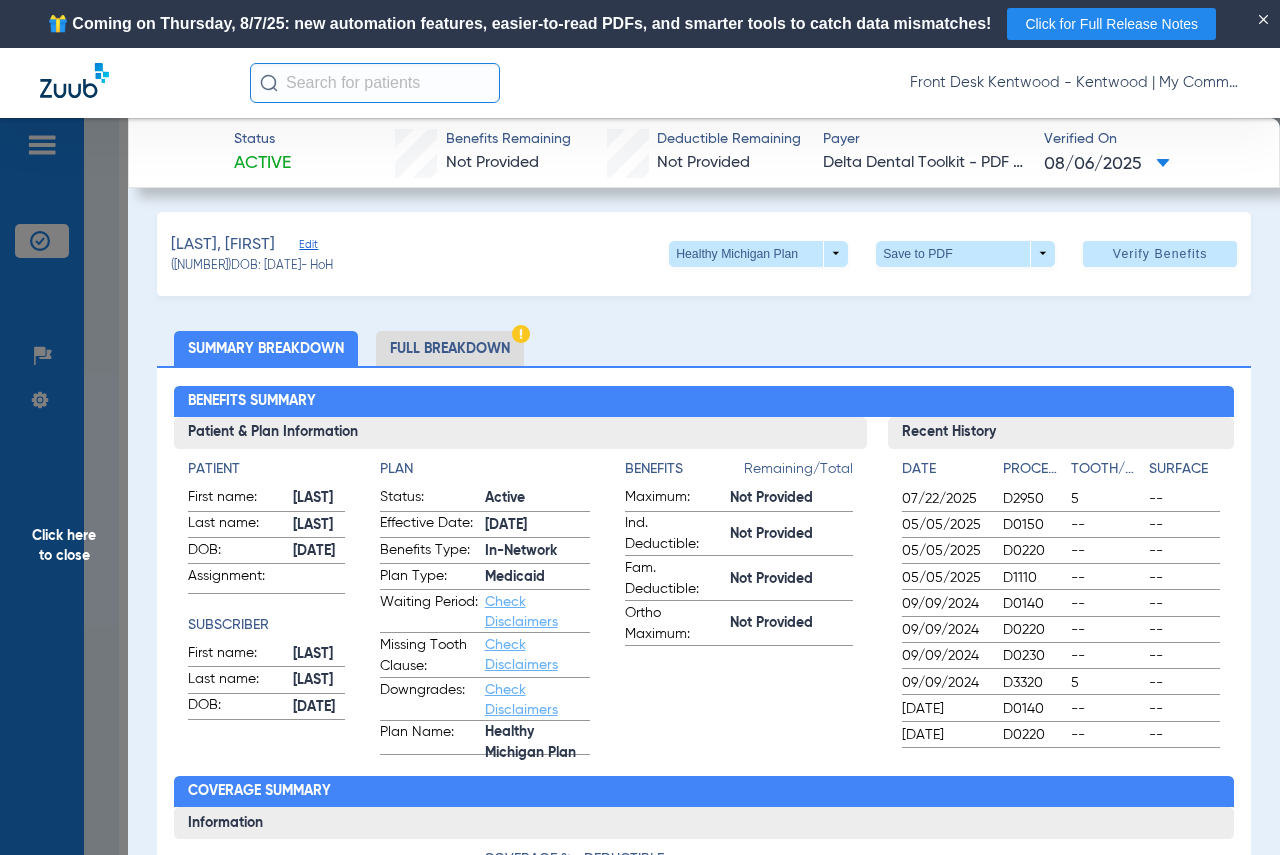 scroll, scrollTop: 0, scrollLeft: 0, axis: both 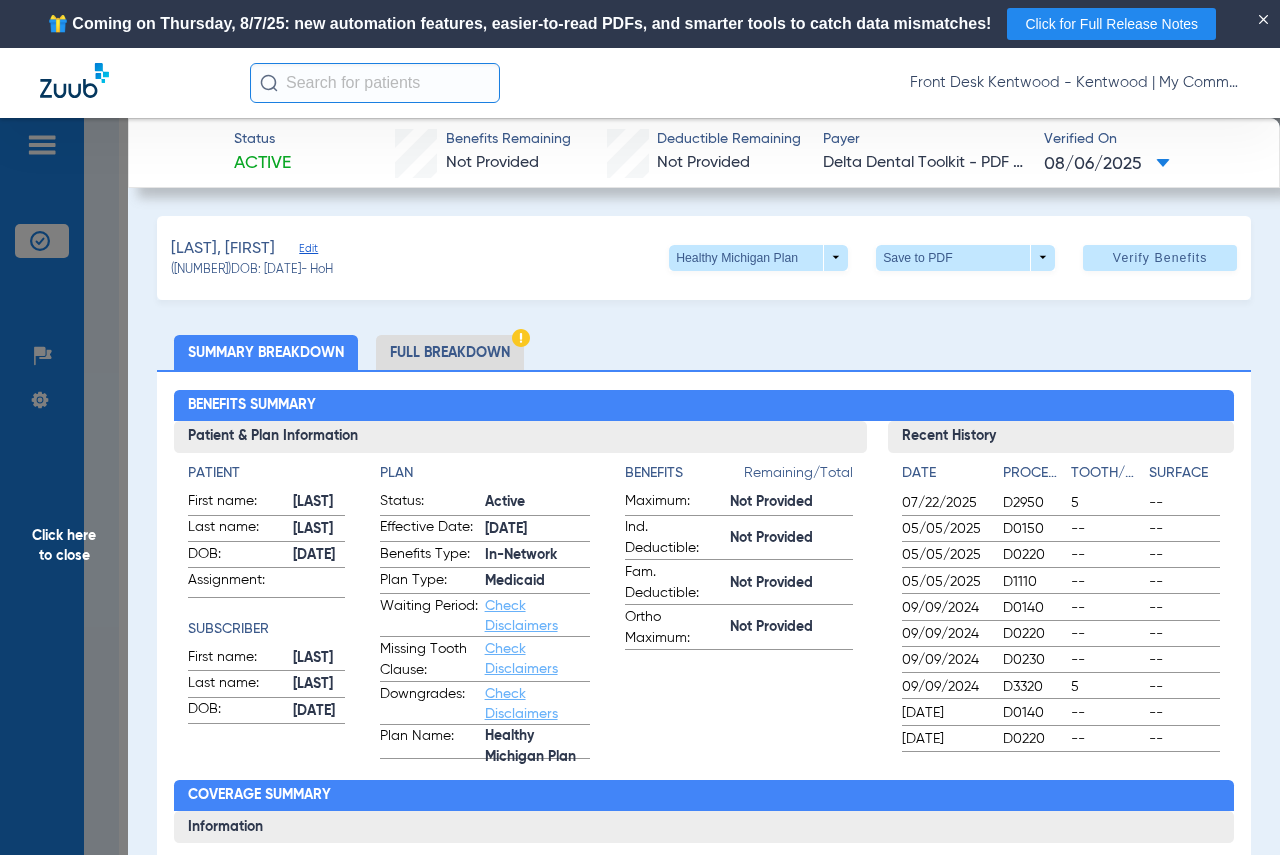 click on "Click here to close" 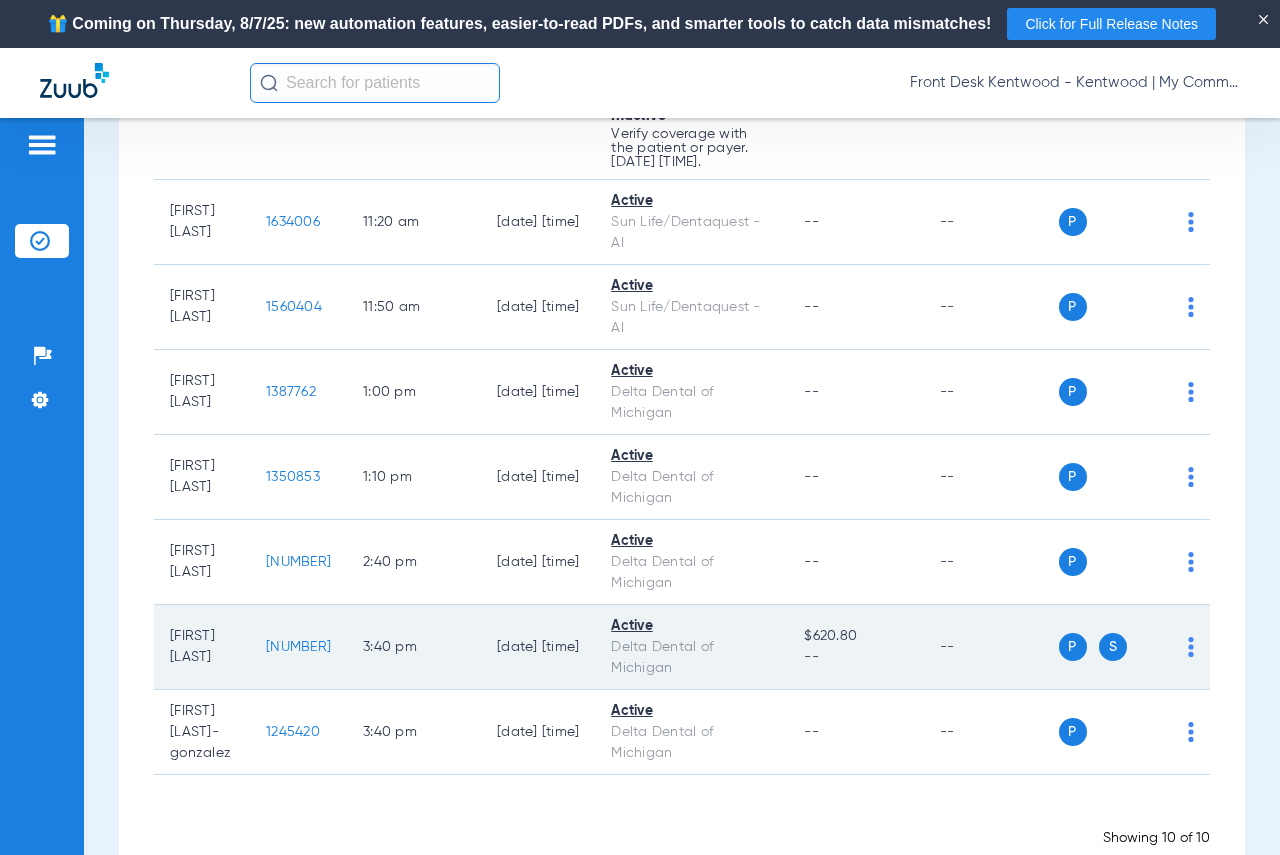 scroll, scrollTop: 632, scrollLeft: 0, axis: vertical 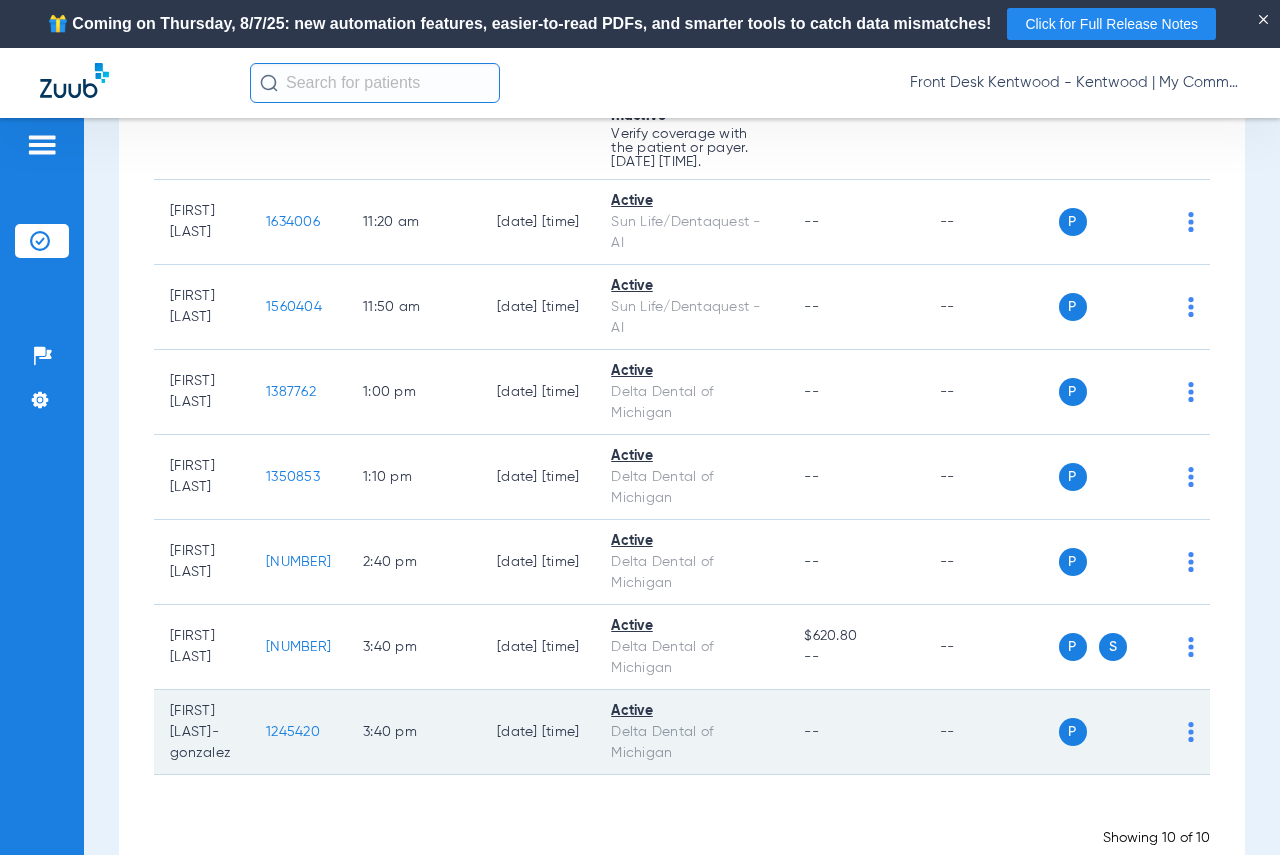 click on "1245420" 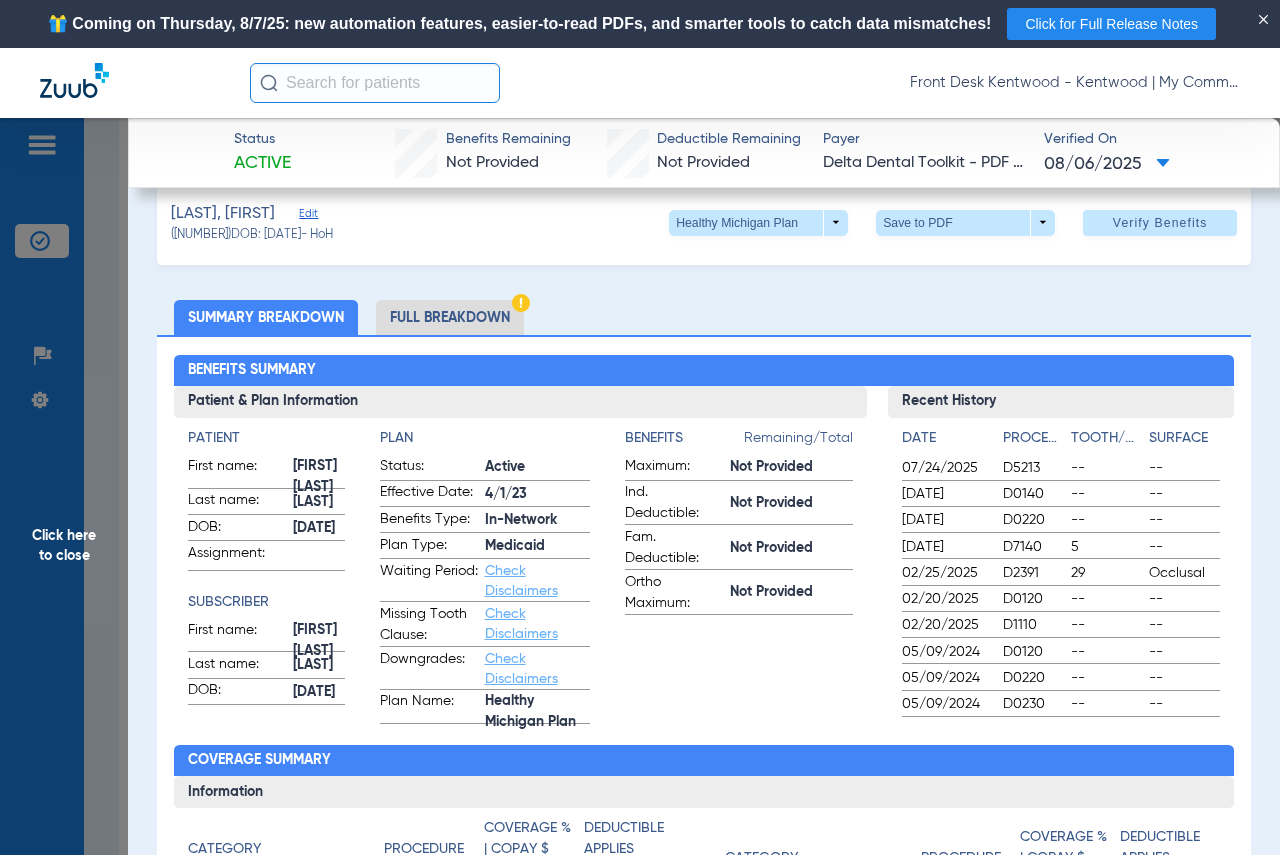 scroll, scrollTop: 0, scrollLeft: 0, axis: both 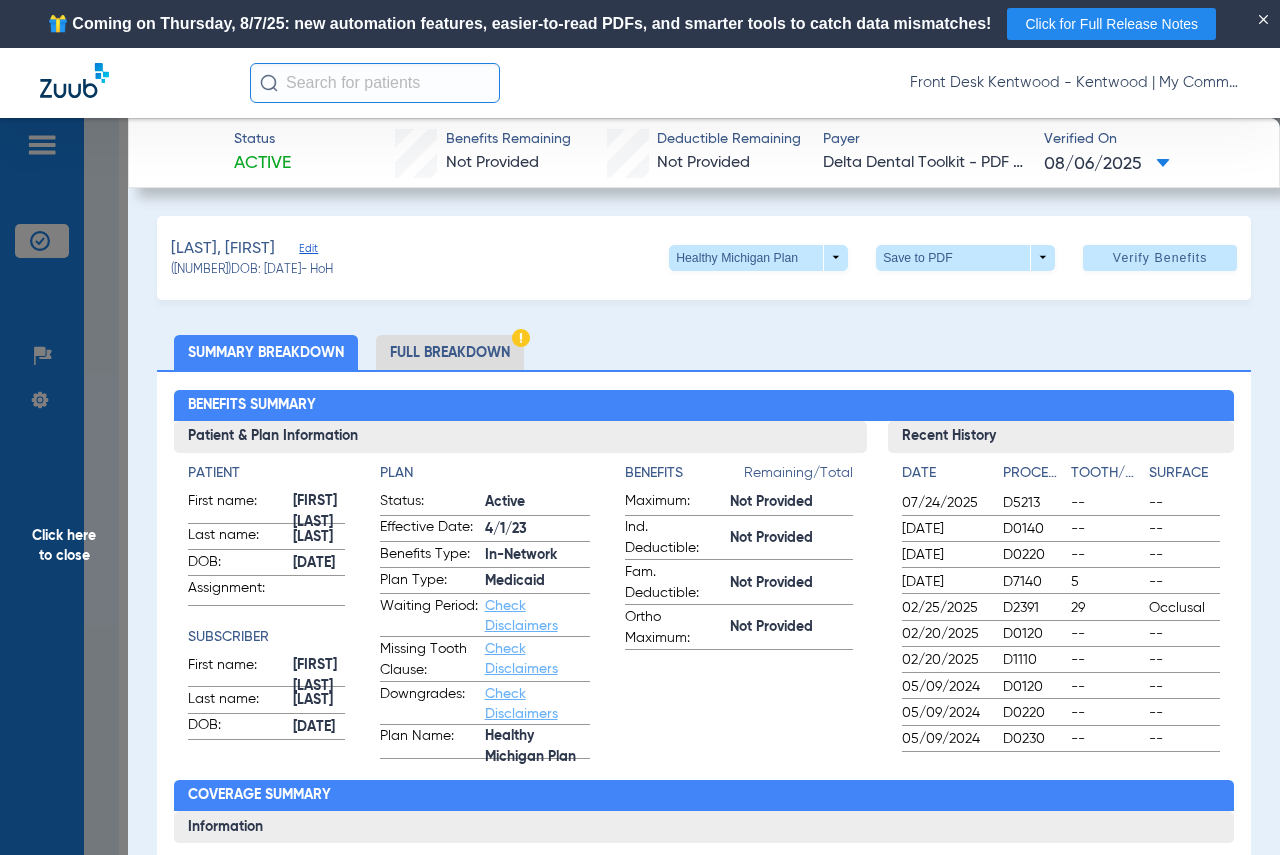 click on "Click here to close" 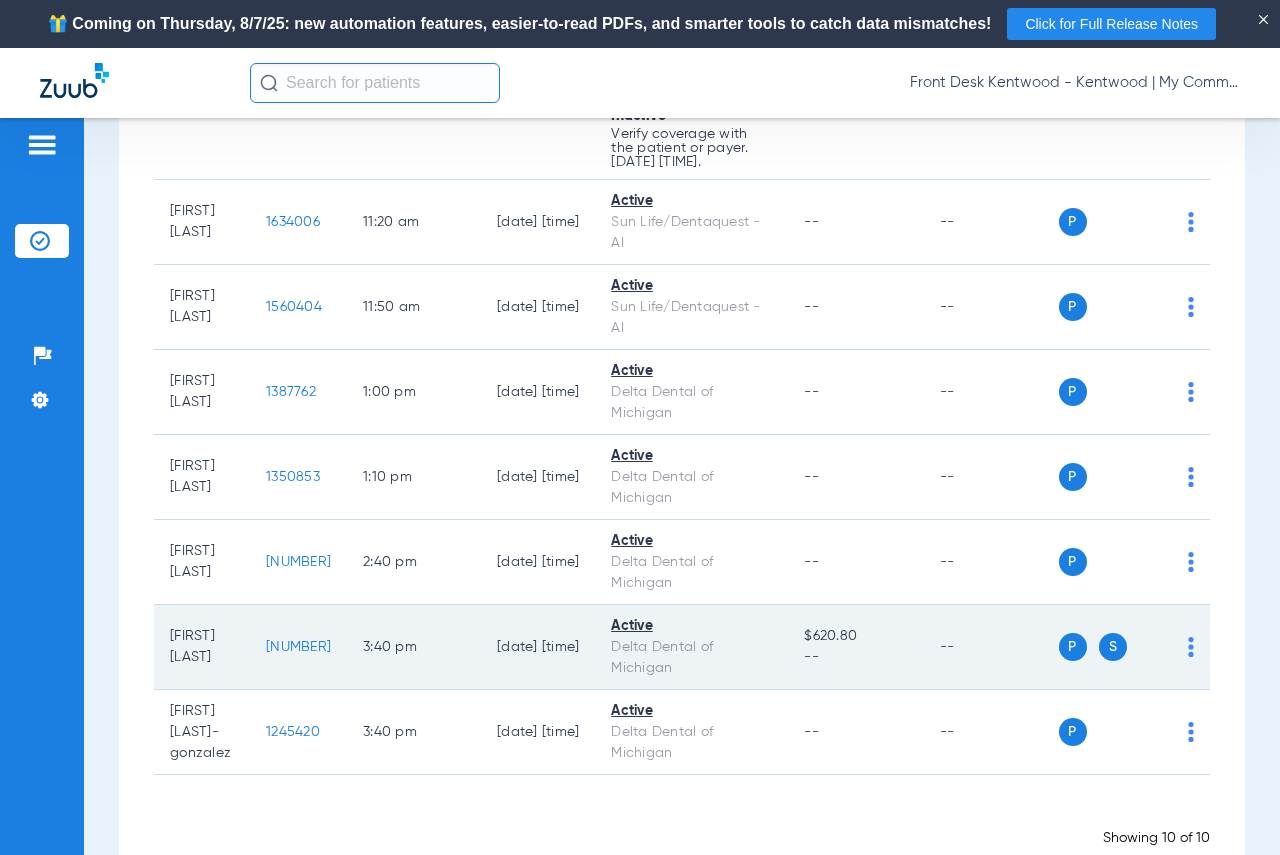 click on "[NUMBER]" 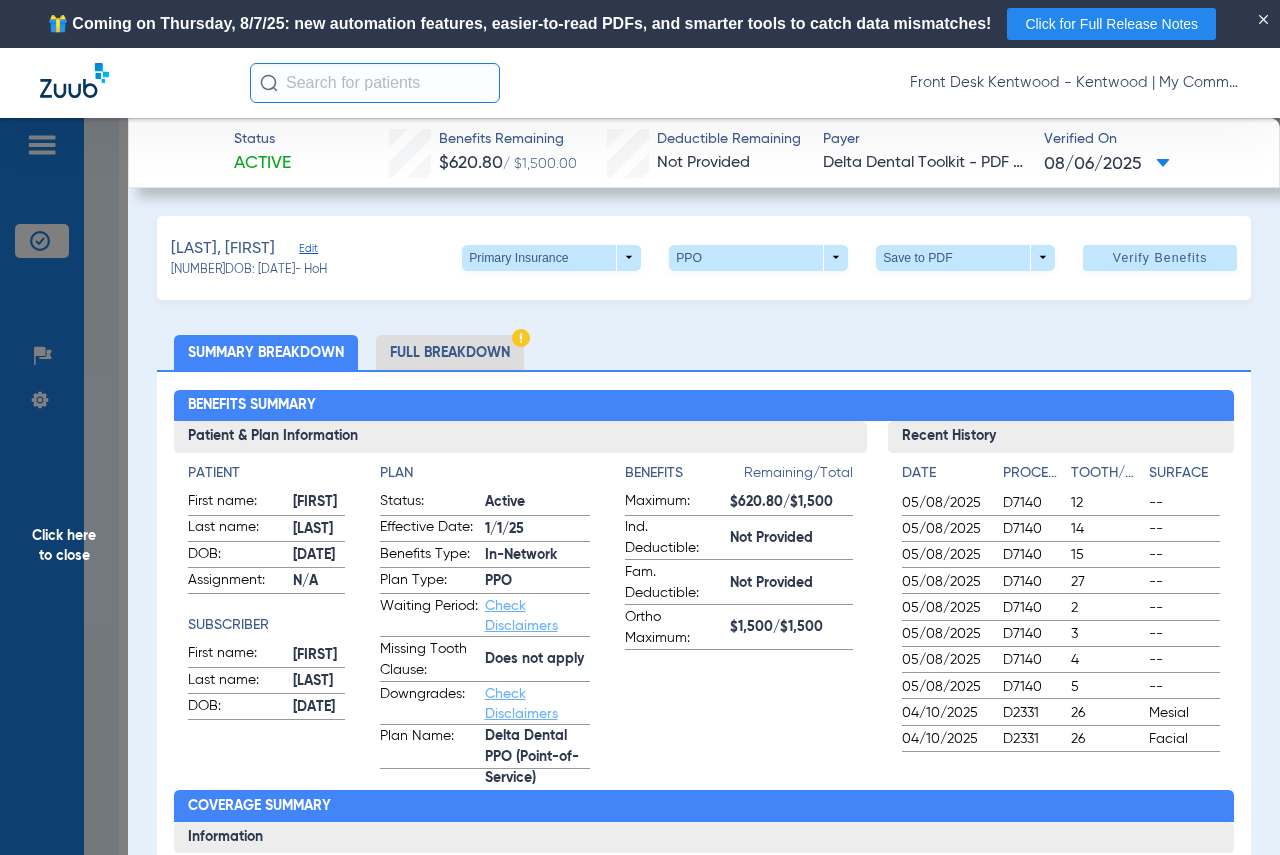 click on "Summary Breakdown   Full Breakdown" 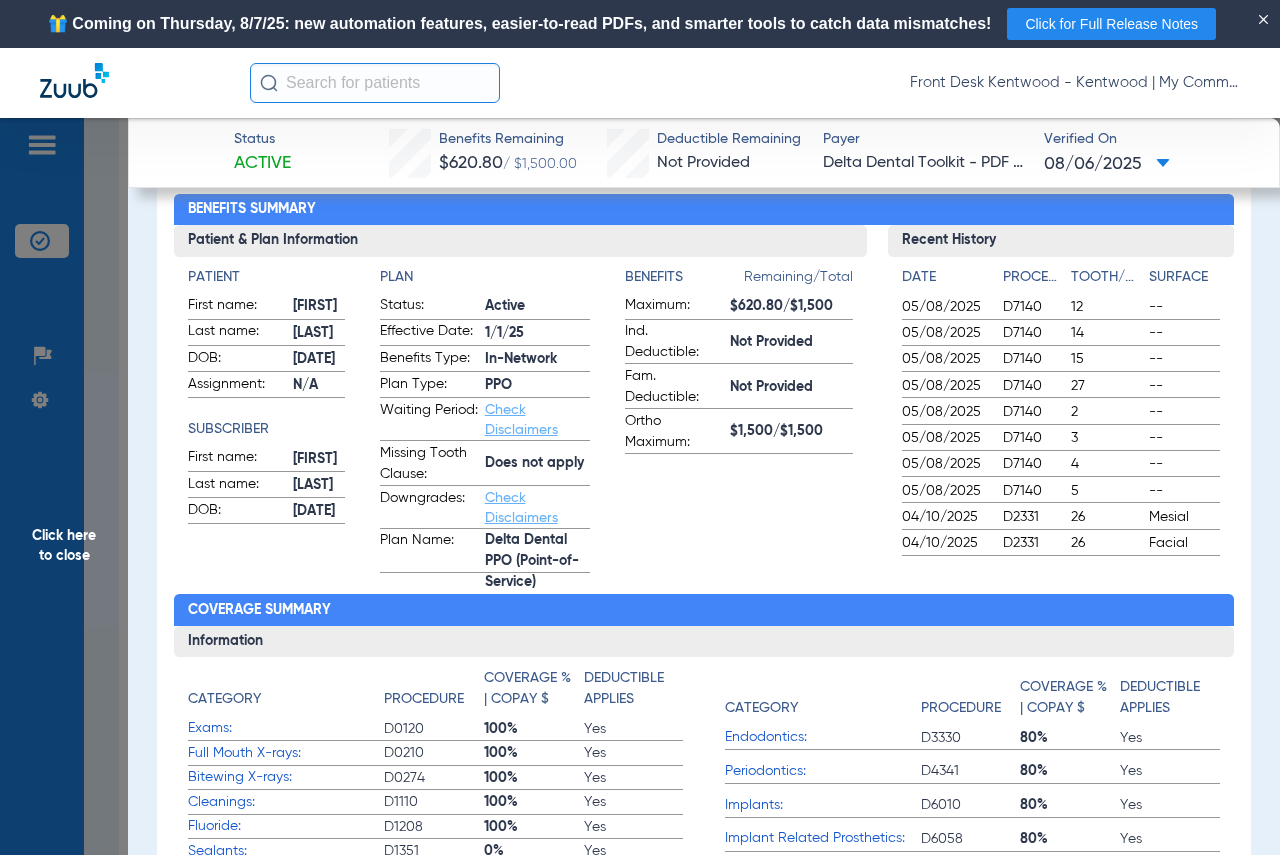 scroll, scrollTop: 100, scrollLeft: 0, axis: vertical 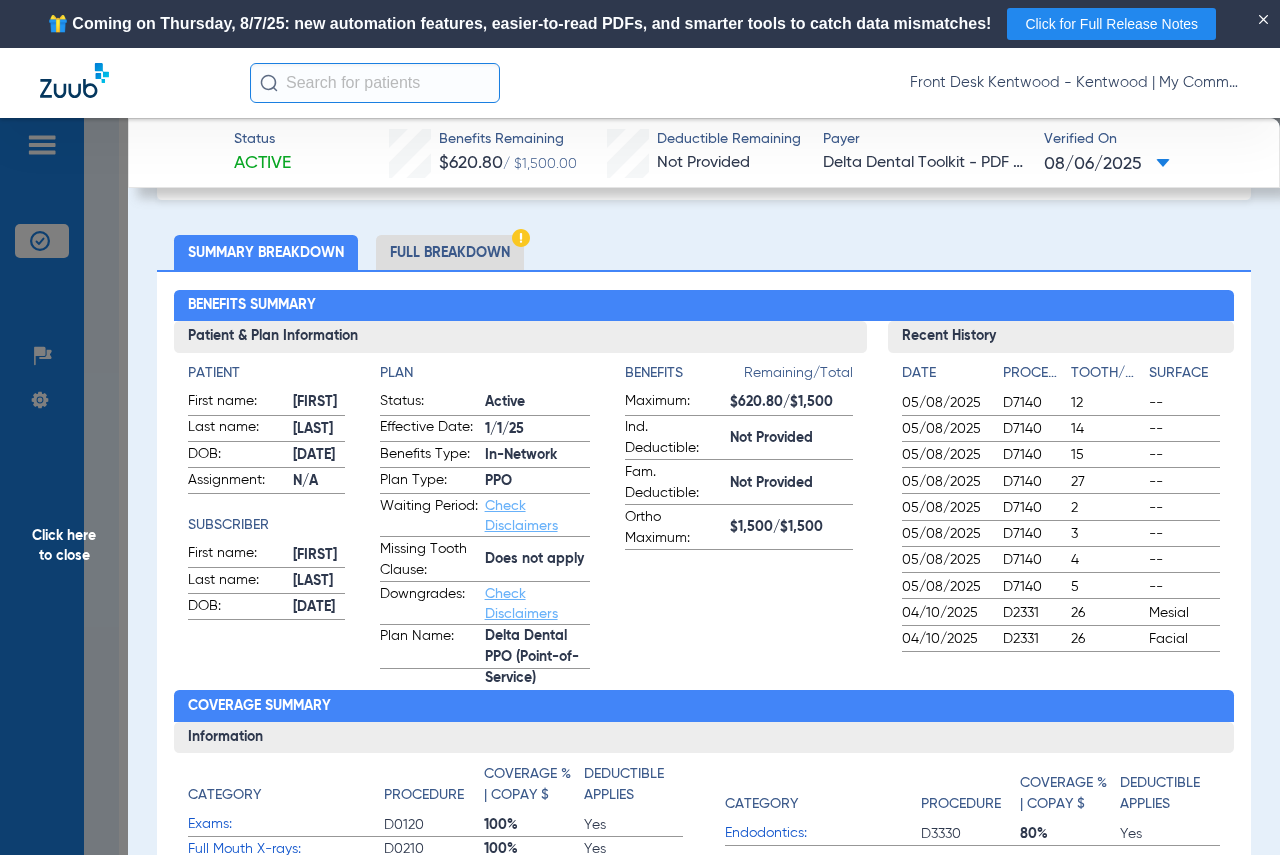 drag, startPoint x: 36, startPoint y: 549, endPoint x: 51, endPoint y: 556, distance: 16.552946 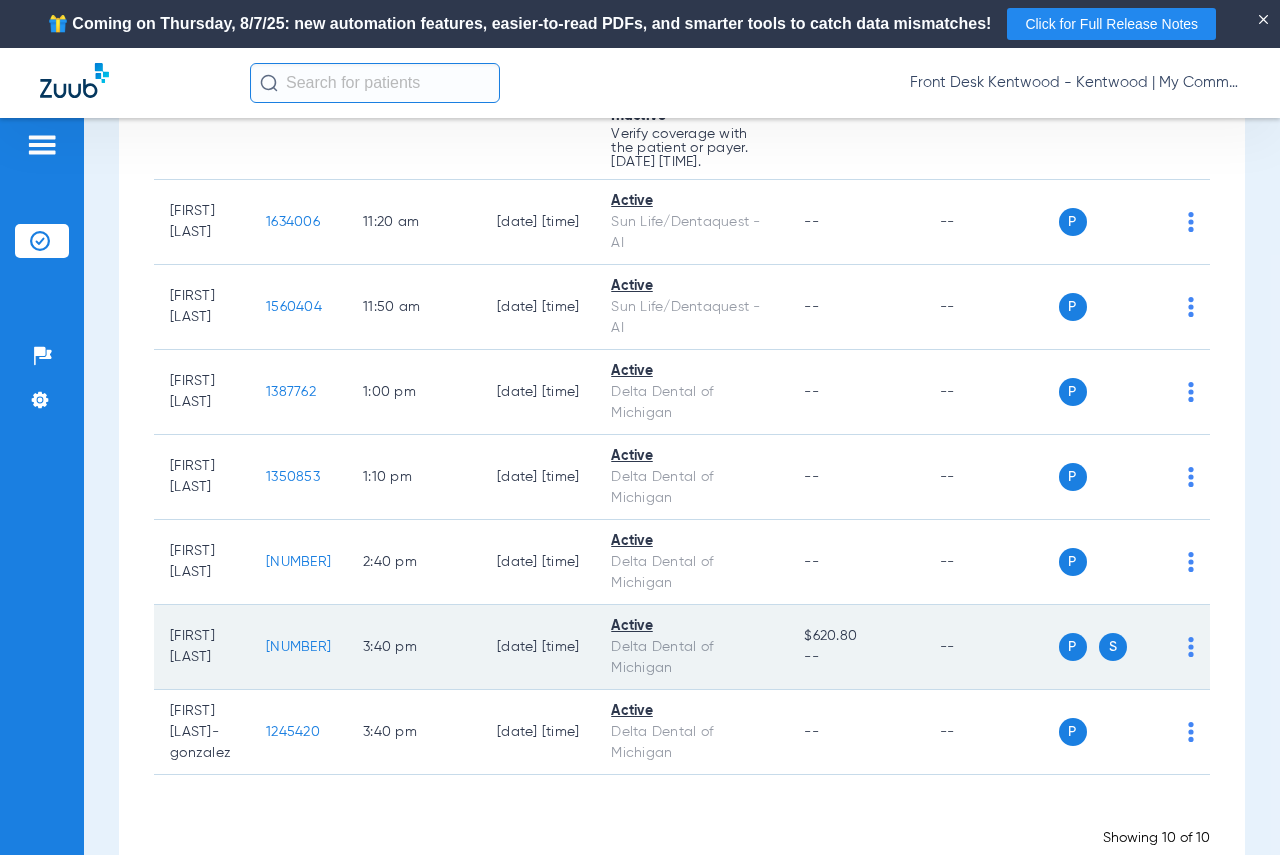 click on "[NUMBER]" 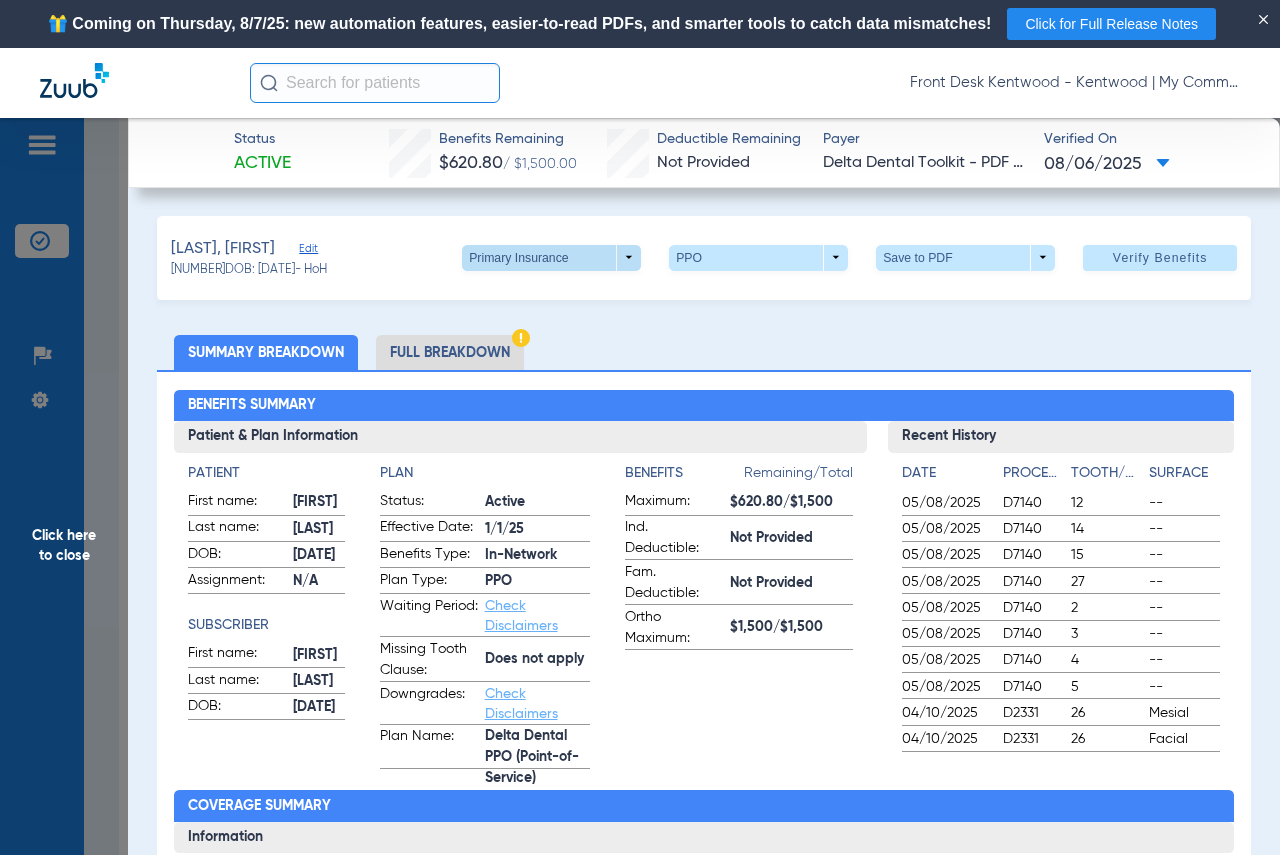 click 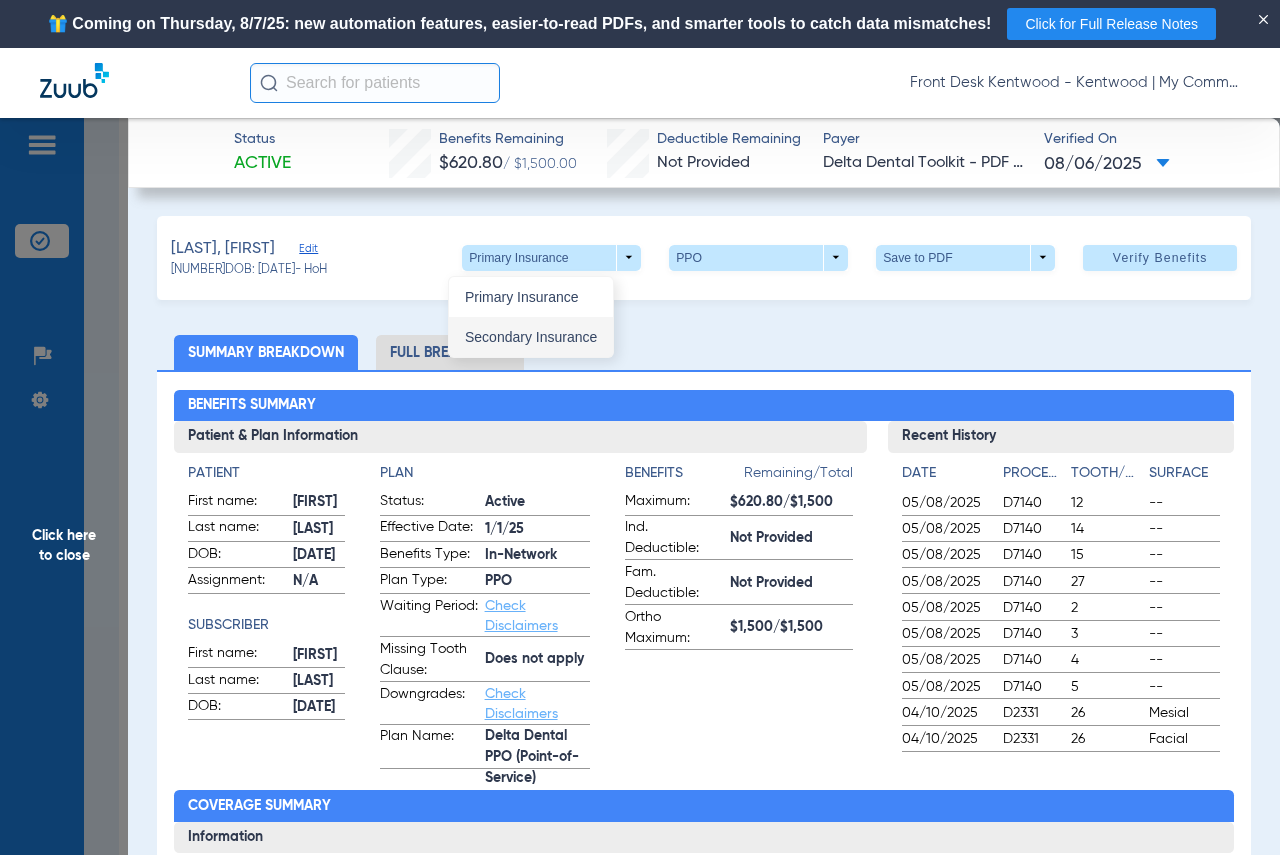 click on "Secondary Insurance" at bounding box center (531, 337) 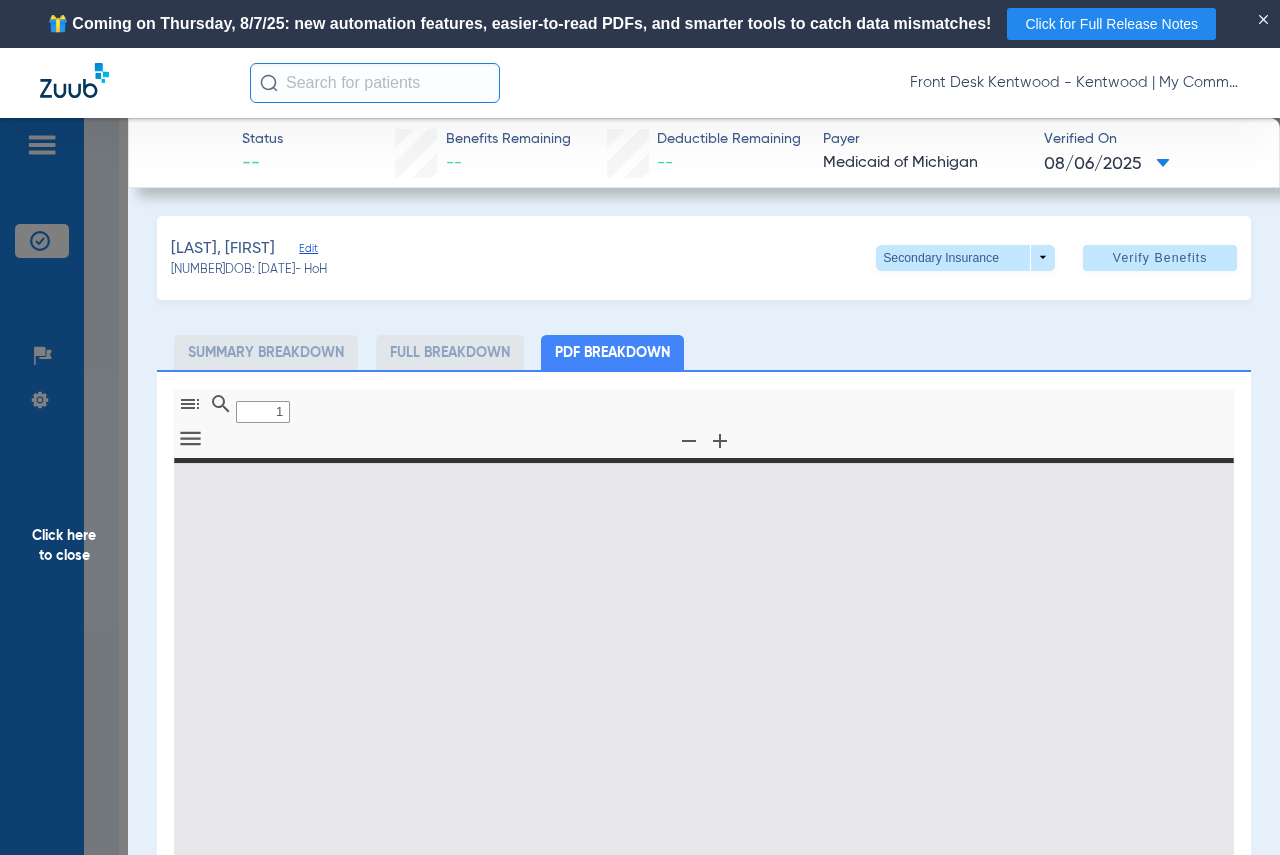 type on "0" 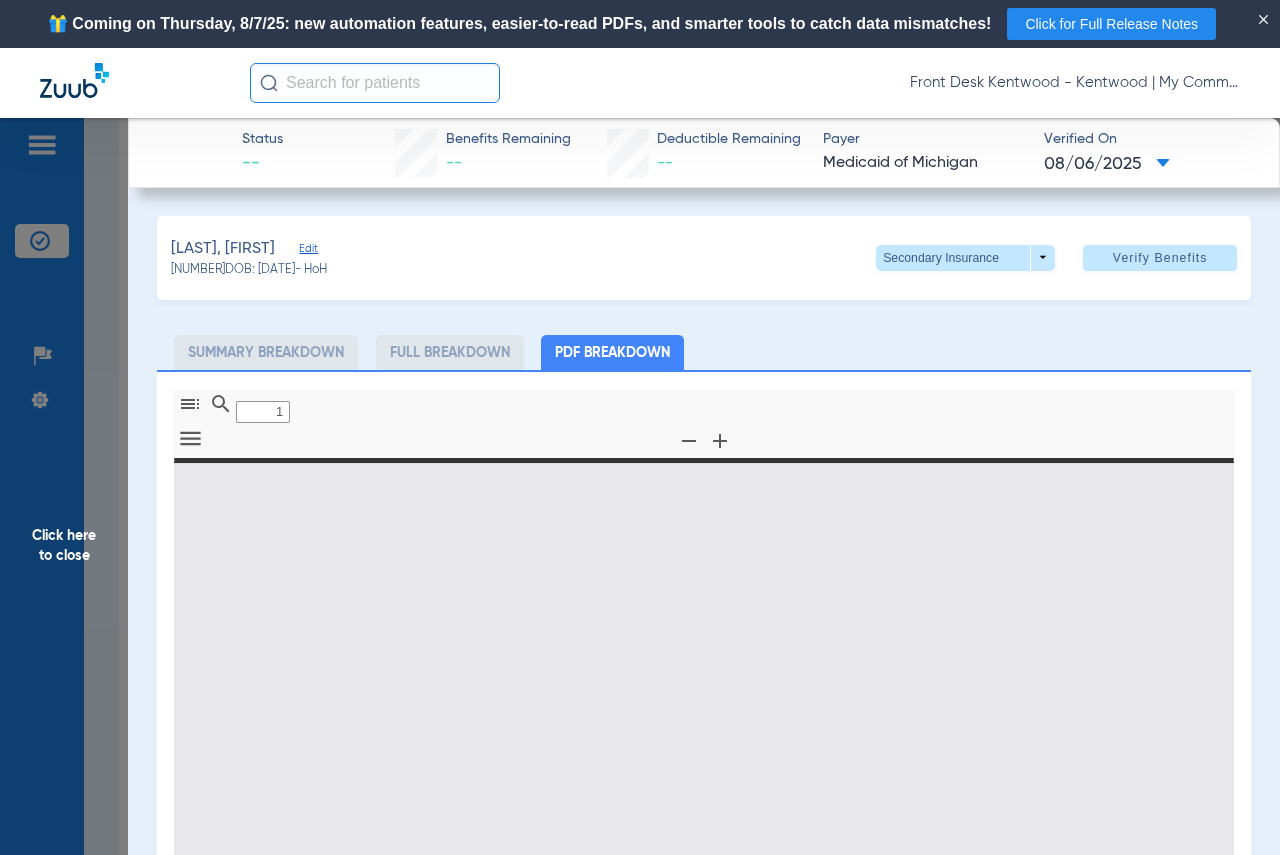 select on "page-width" 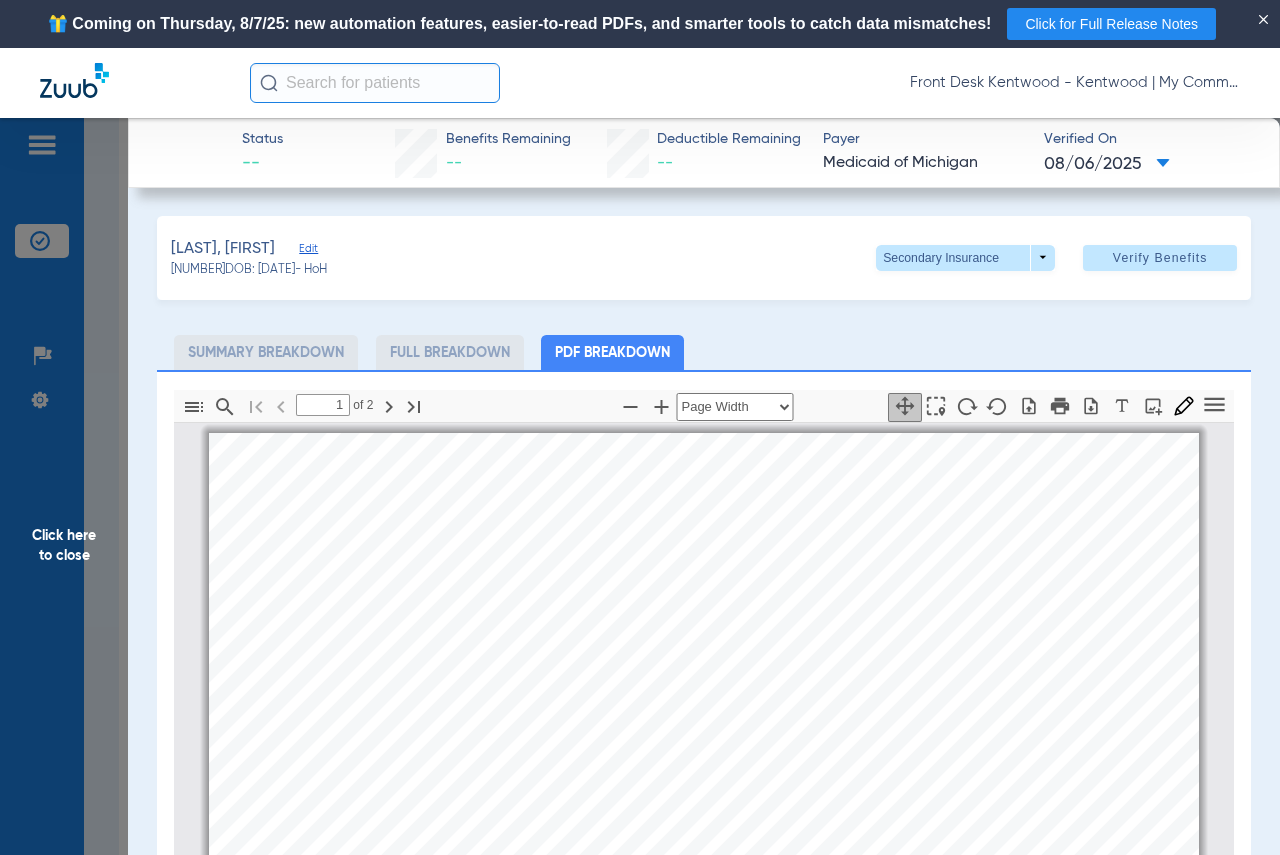 scroll, scrollTop: 10, scrollLeft: 0, axis: vertical 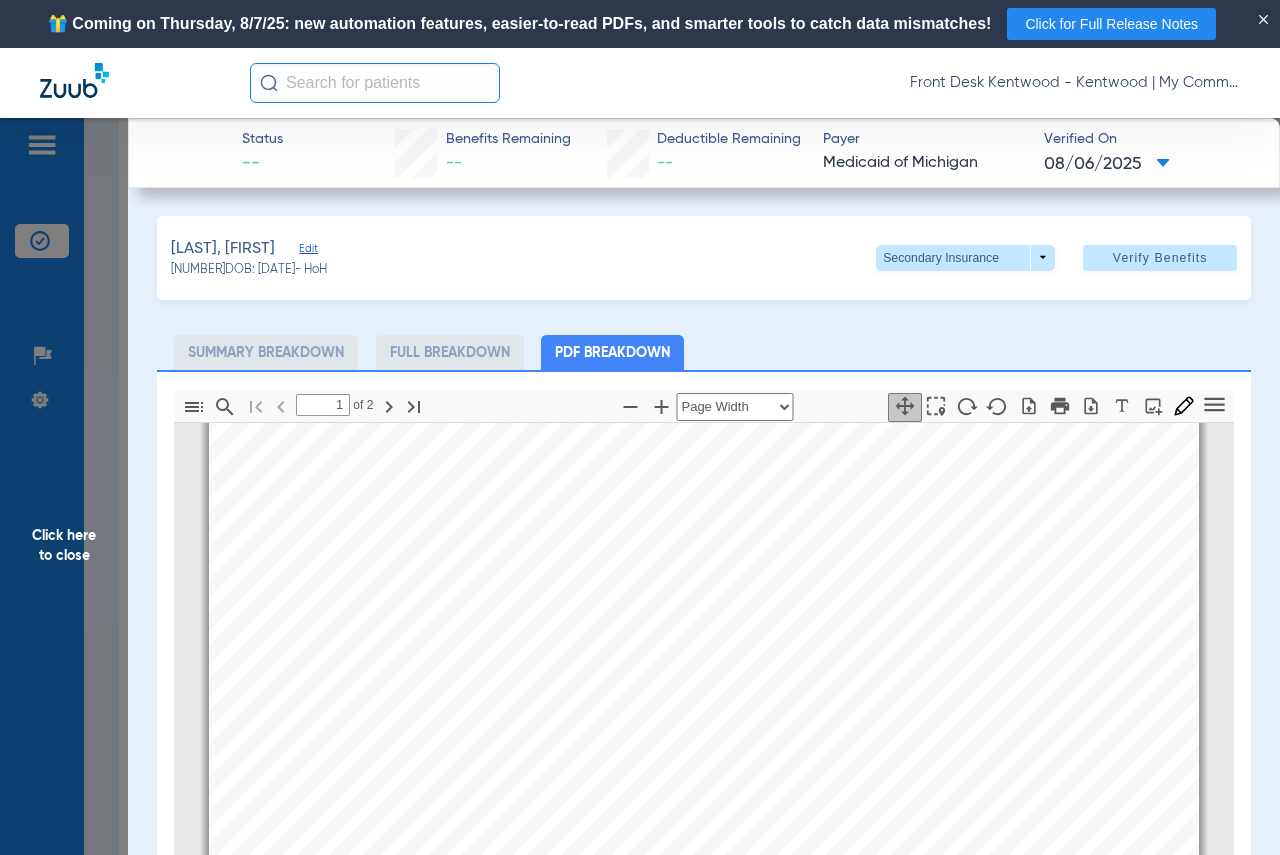 type on "2" 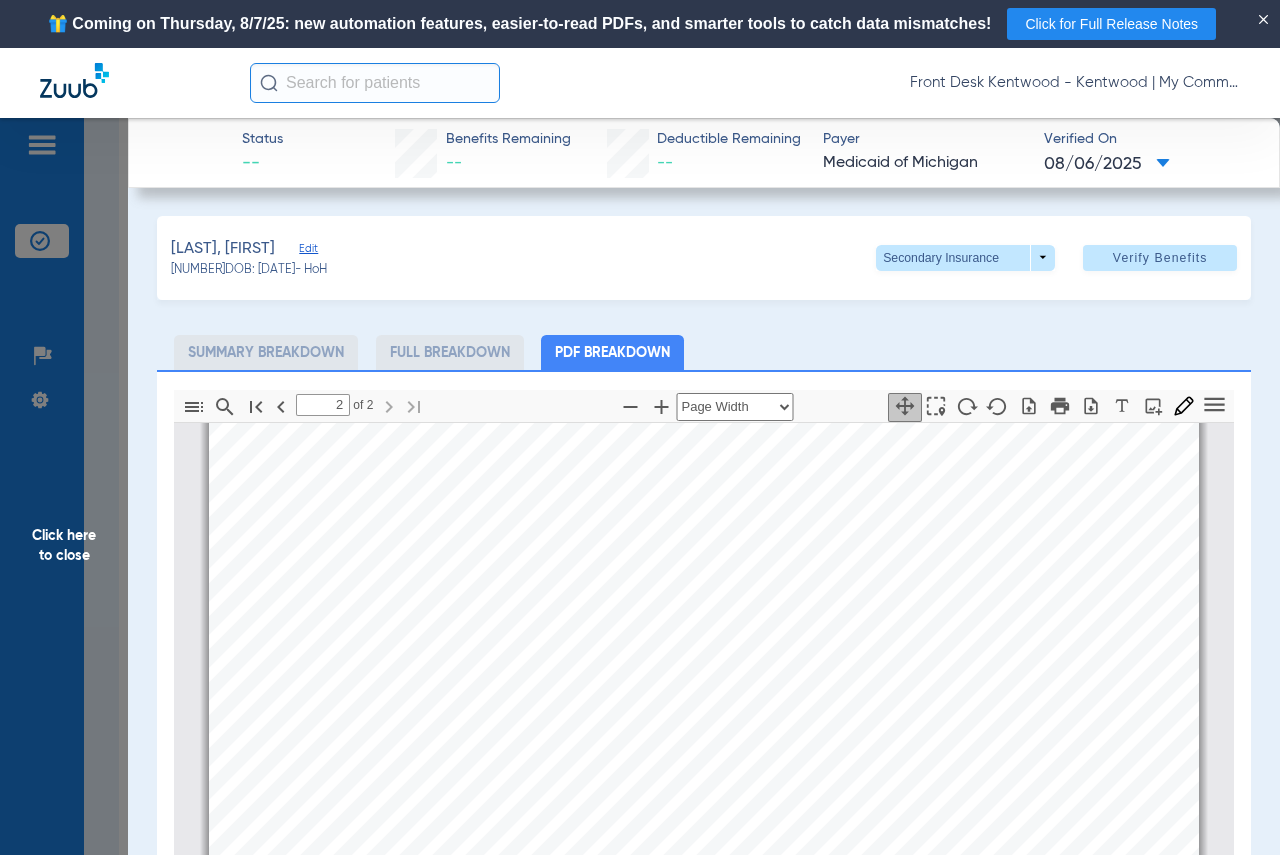 scroll, scrollTop: 1710, scrollLeft: 0, axis: vertical 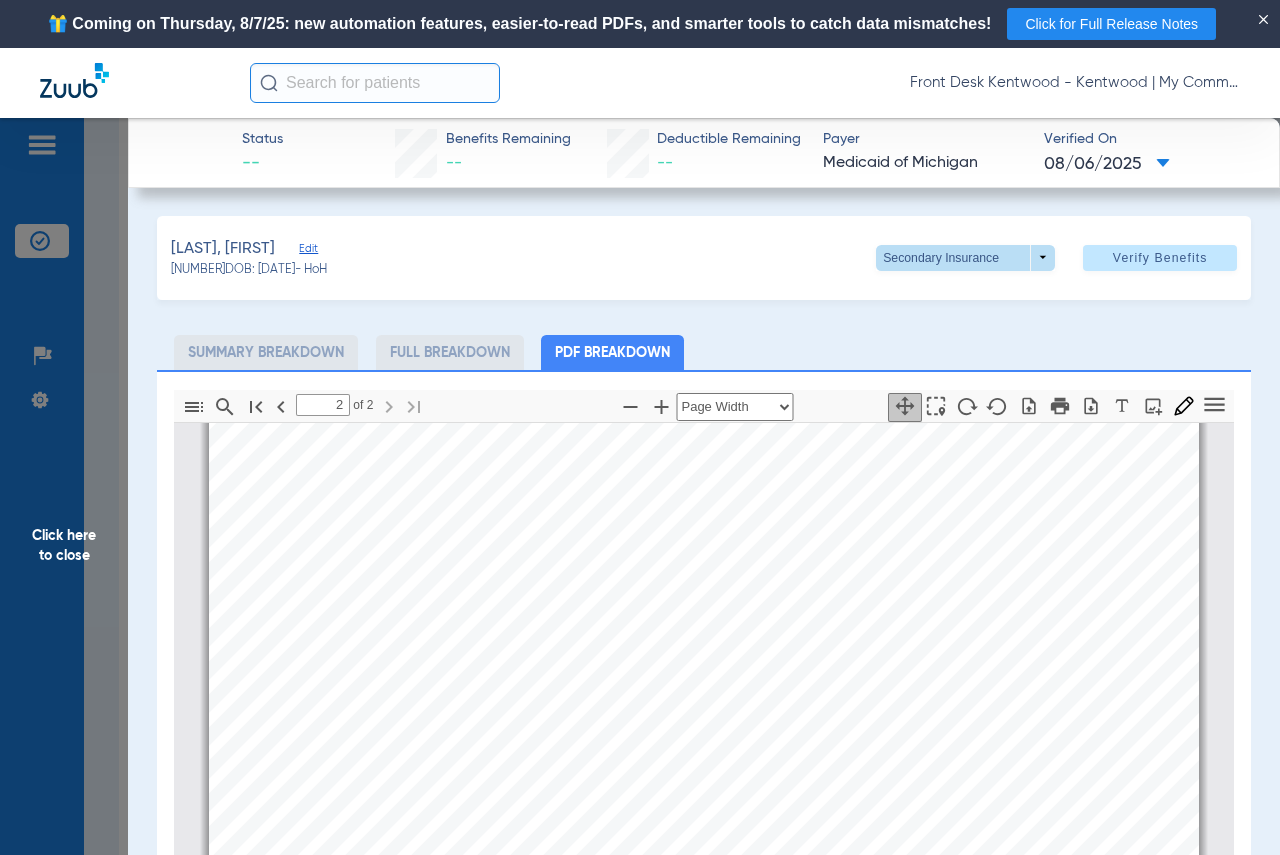 click 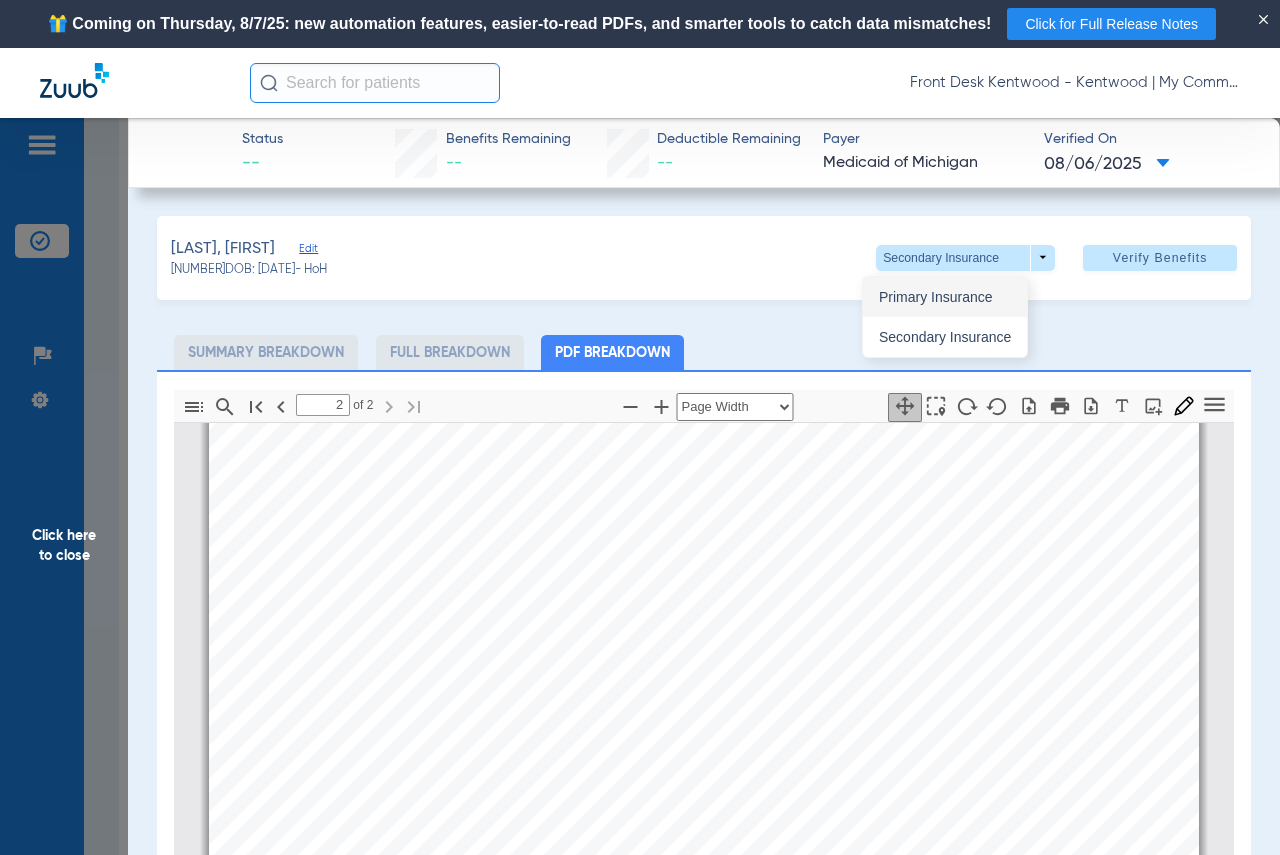 click on "Primary Insurance" at bounding box center (945, 297) 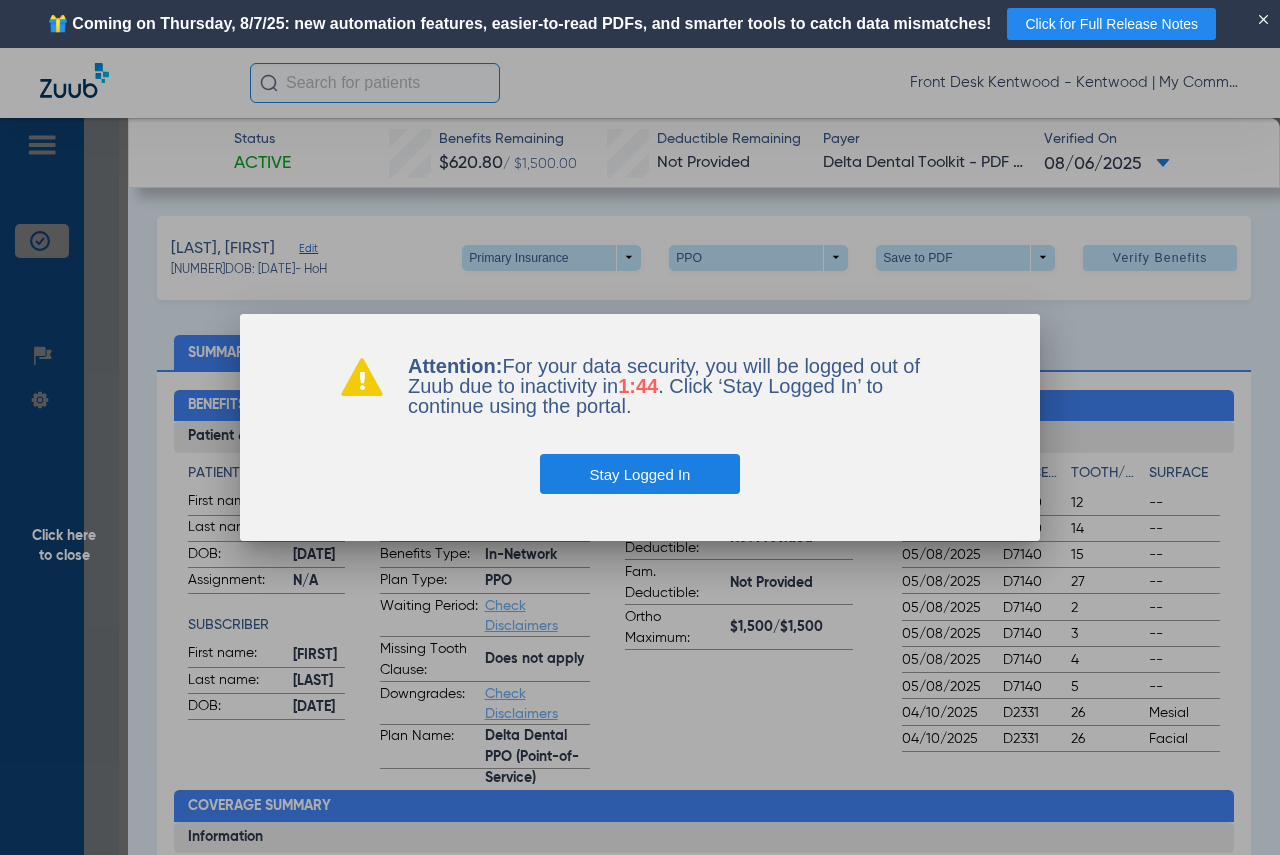 click on "Stay Logged In" at bounding box center [640, 474] 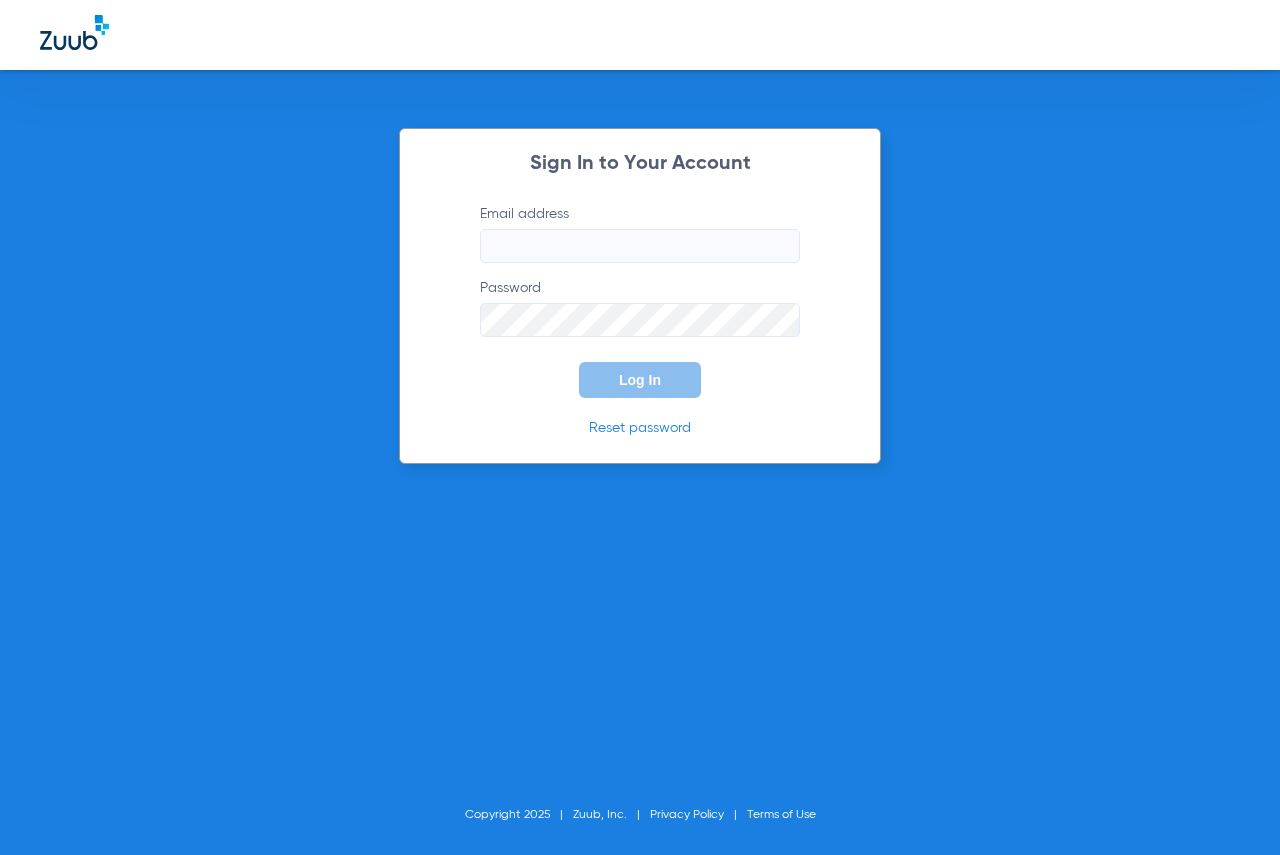 type on "[EMAIL]" 